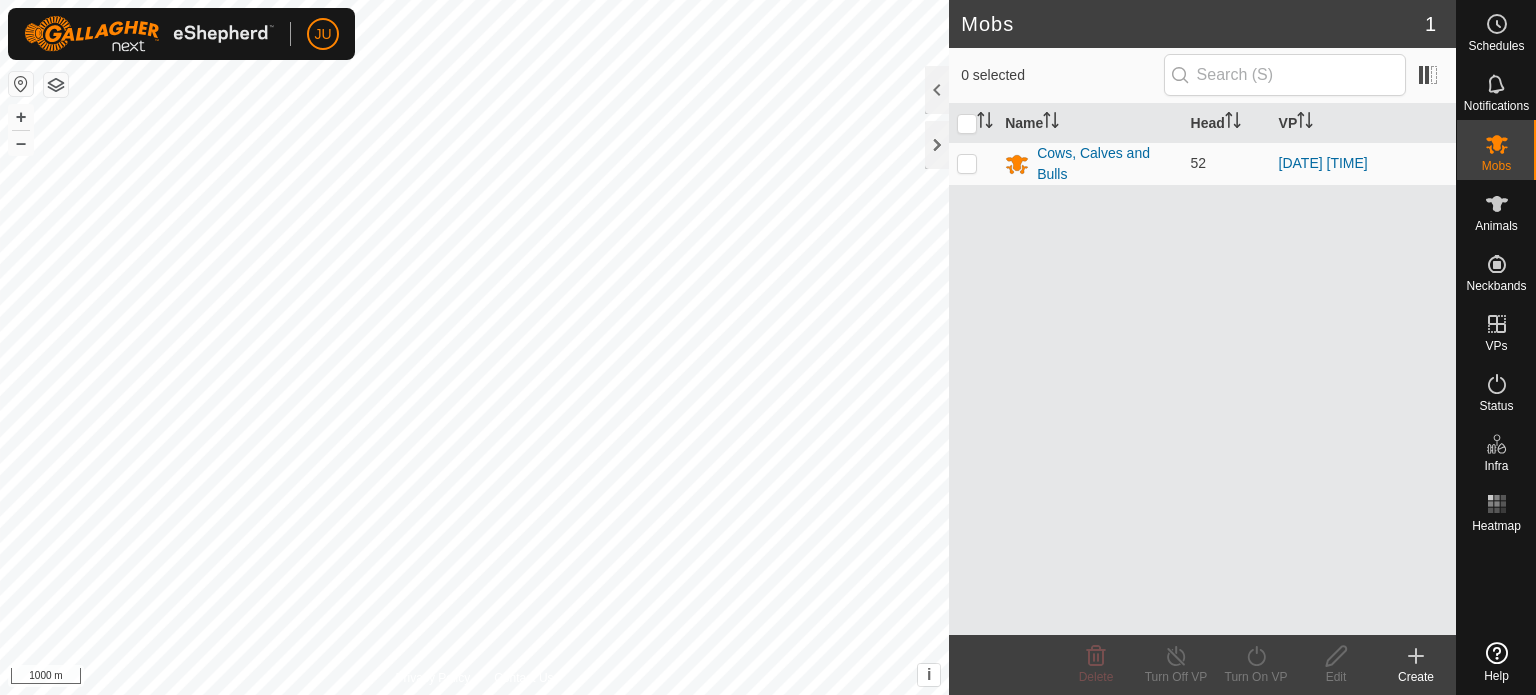 scroll, scrollTop: 0, scrollLeft: 0, axis: both 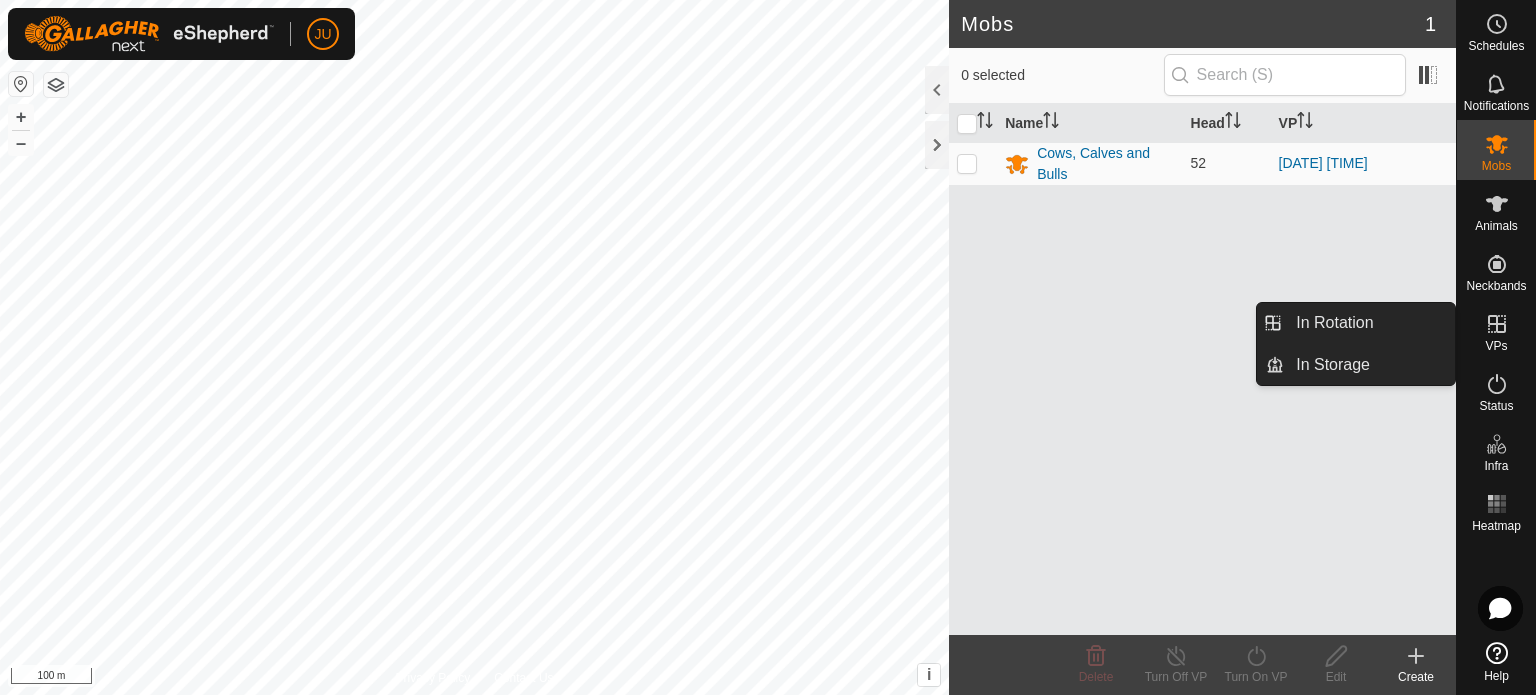 click 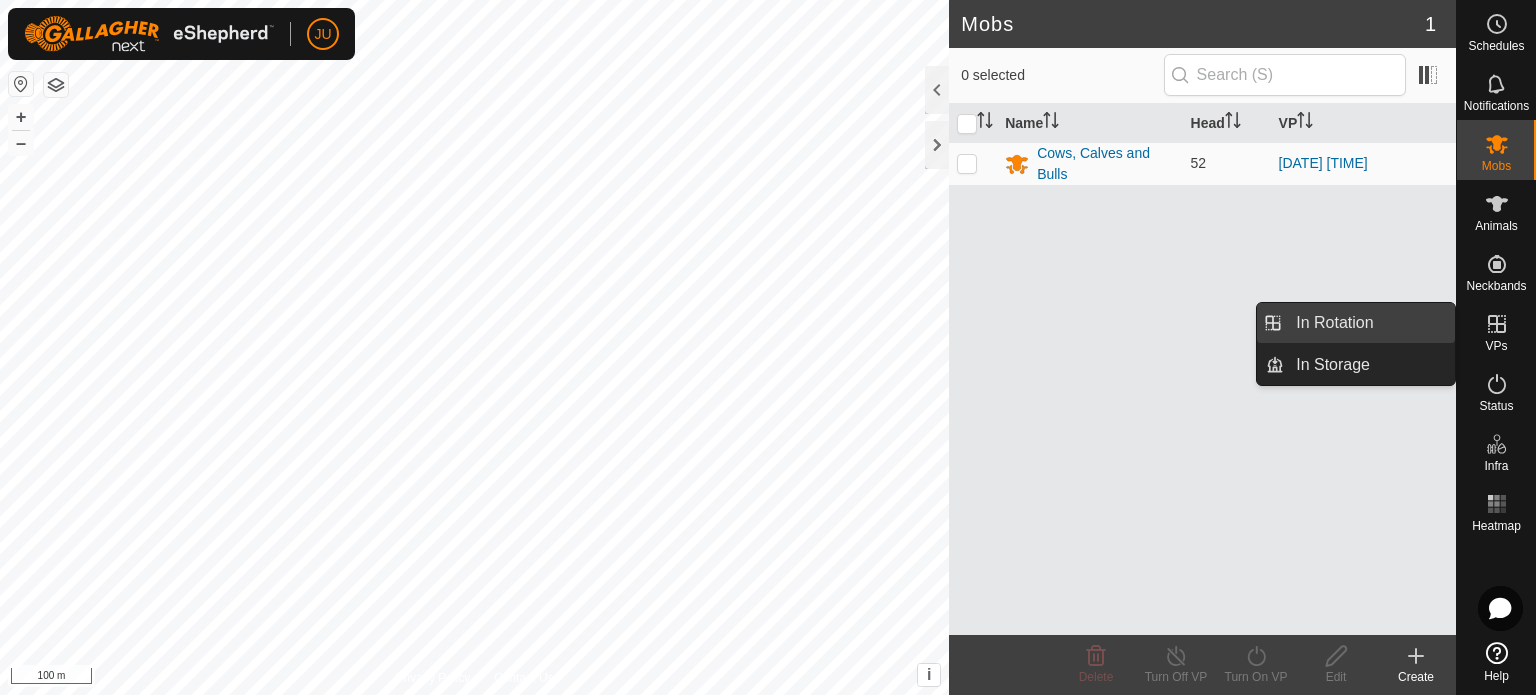 click on "In Rotation" at bounding box center (1369, 323) 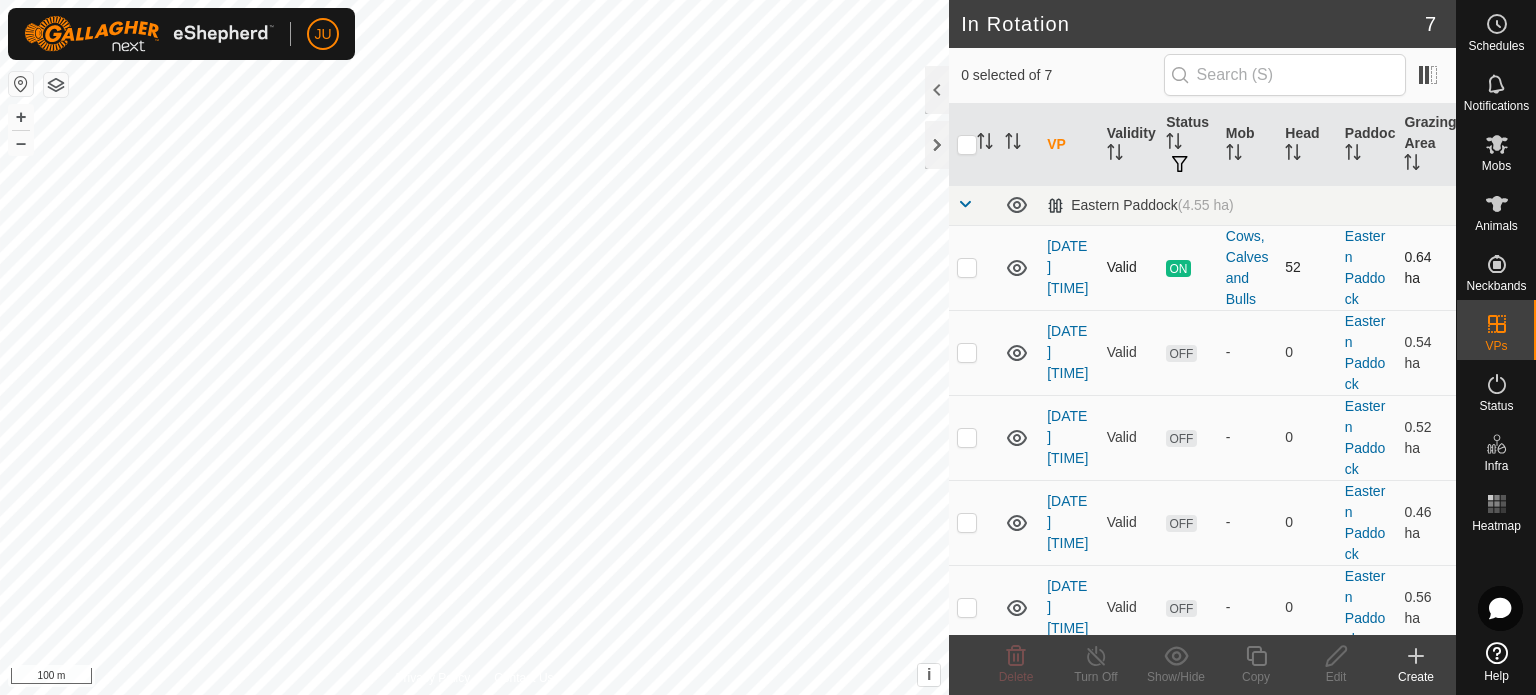 click at bounding box center [967, 267] 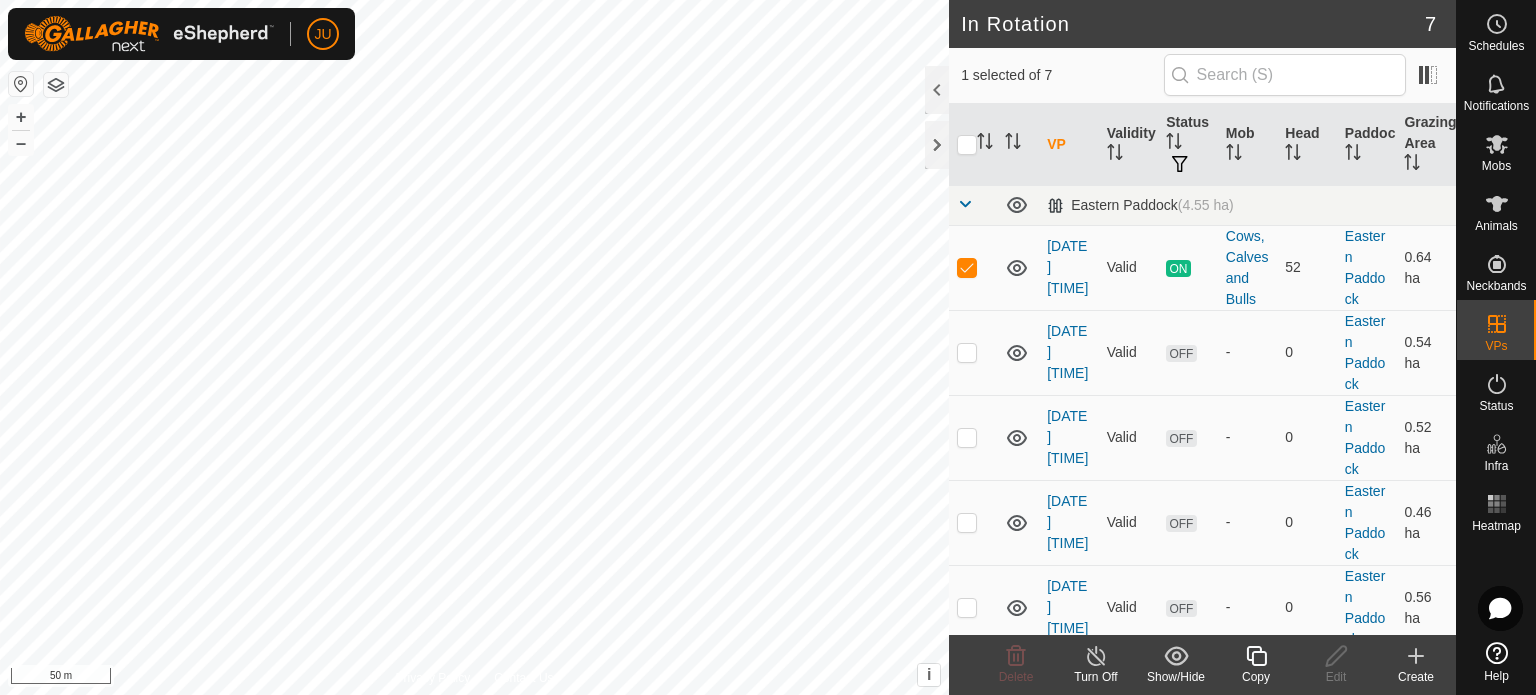 click 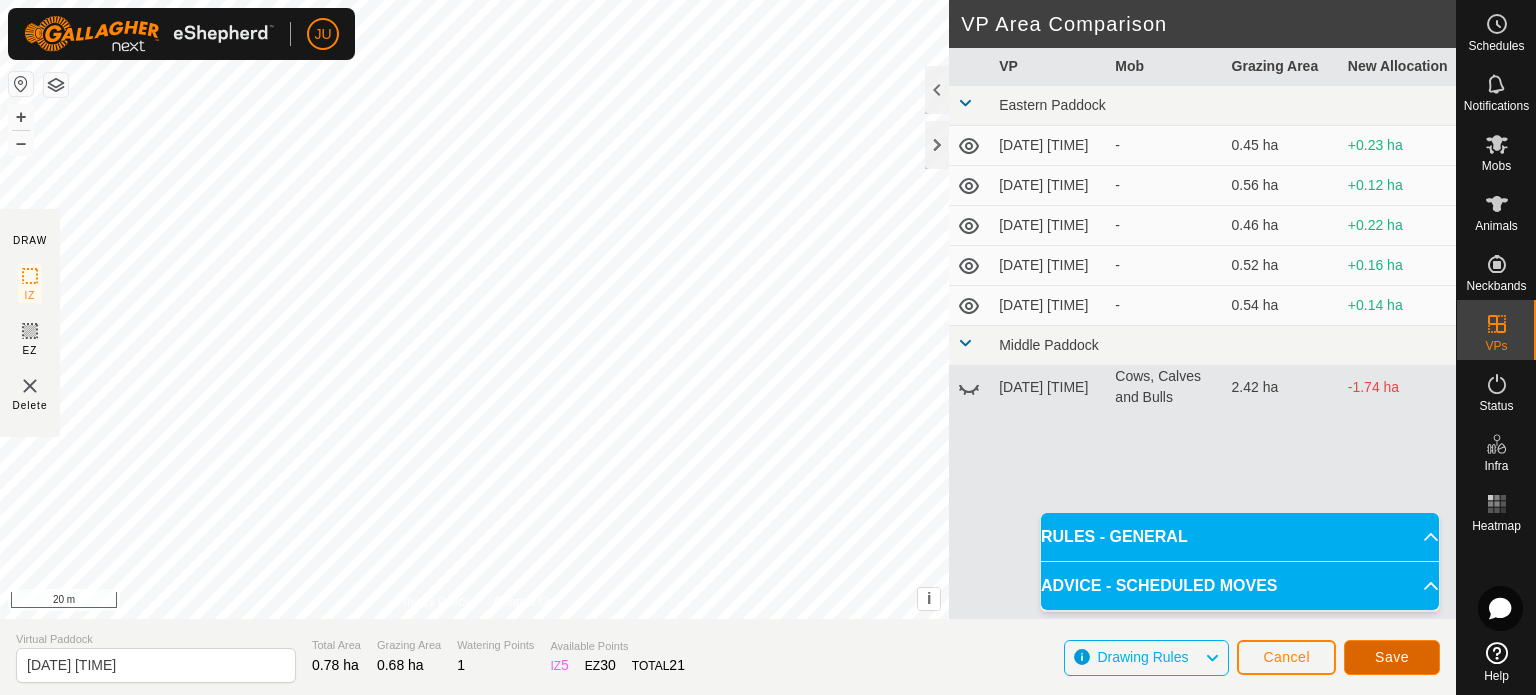 click on "Save" 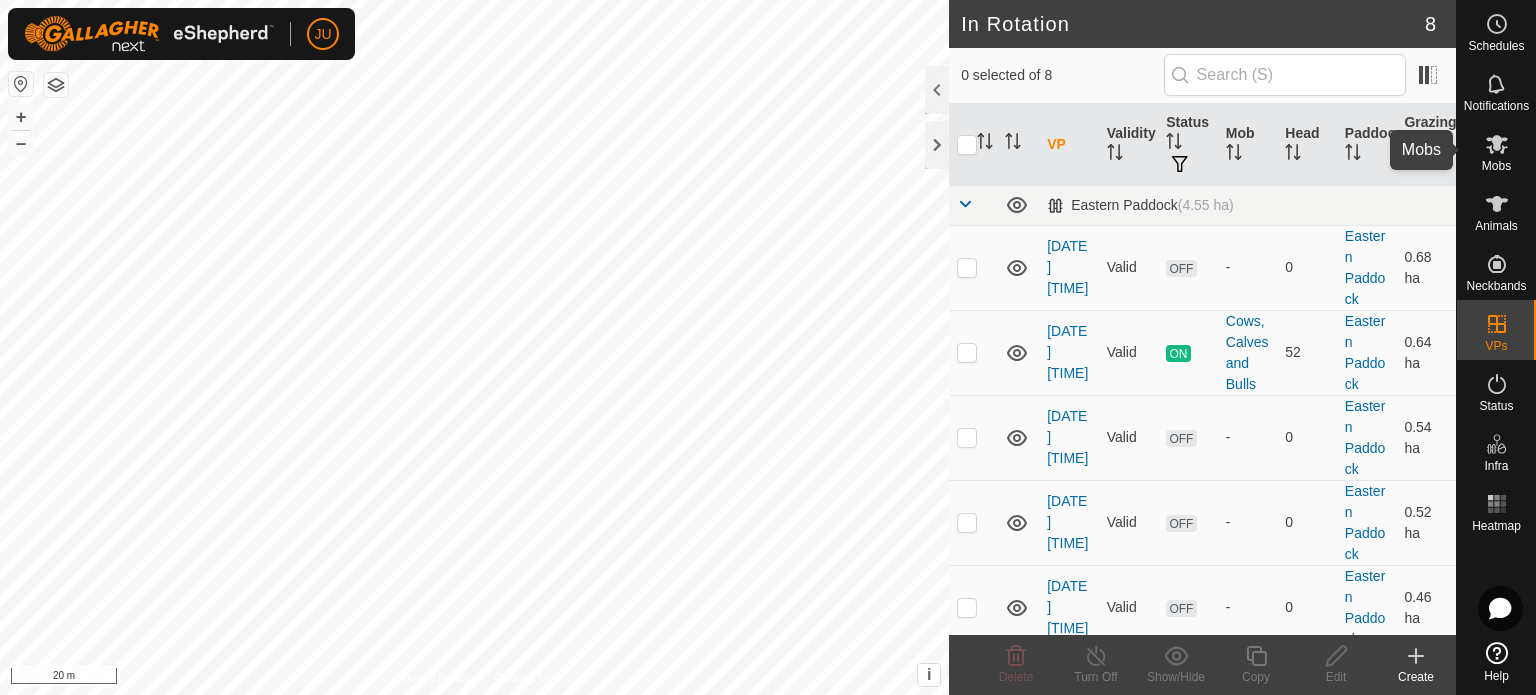click 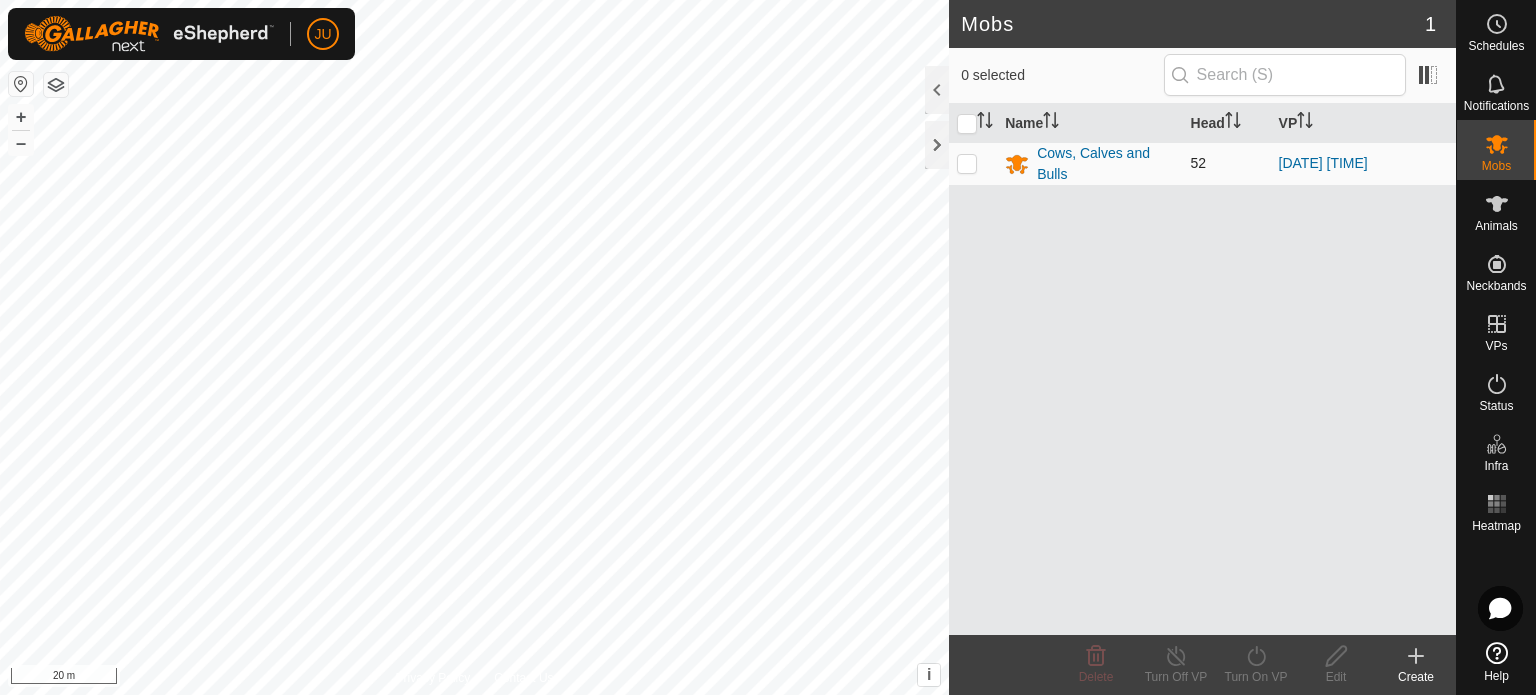 click at bounding box center (967, 163) 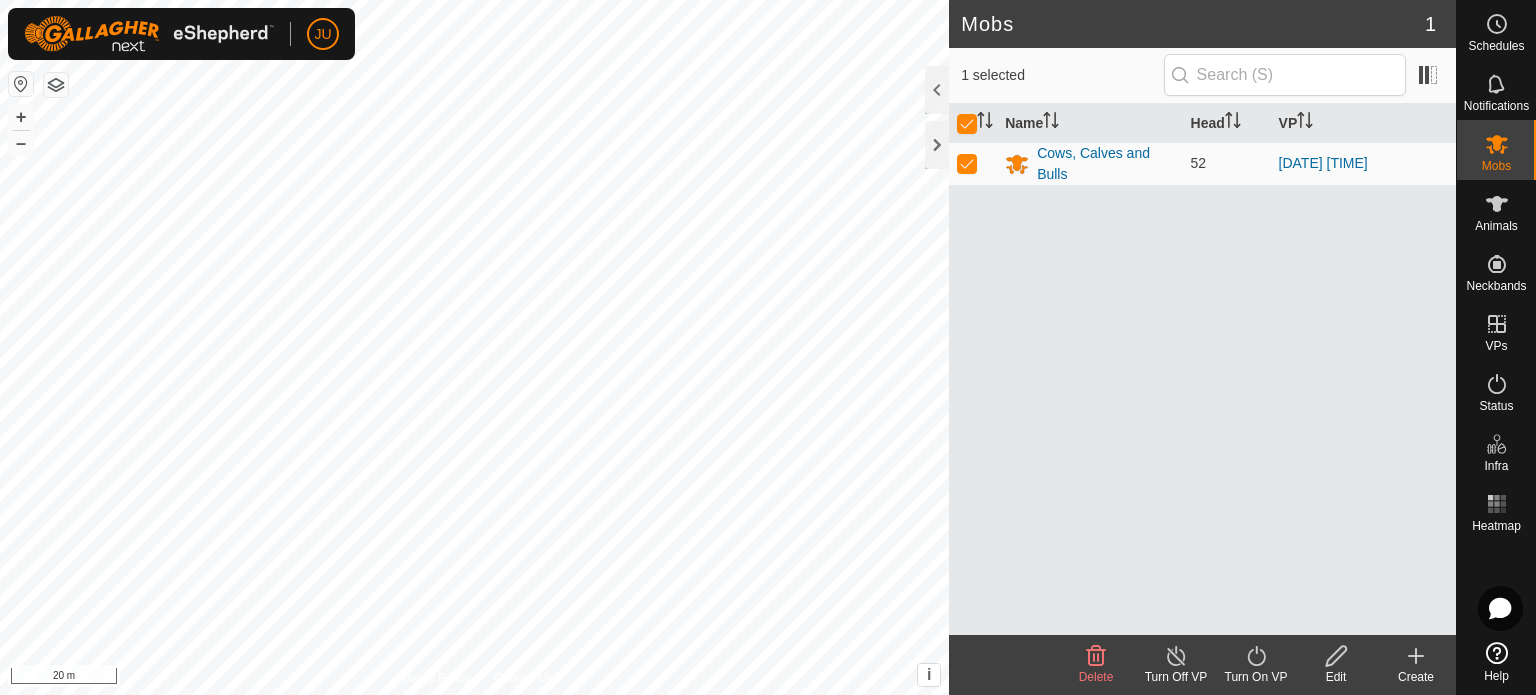 click 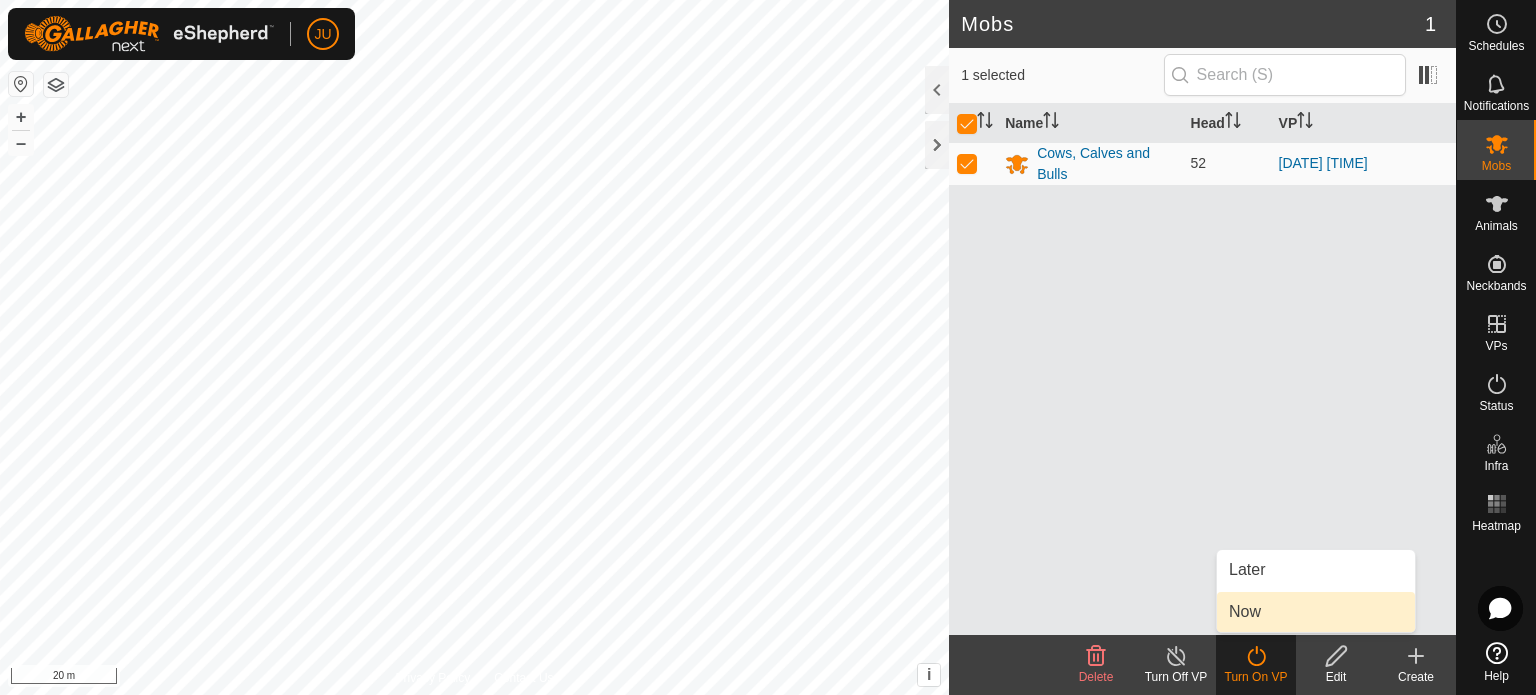 click on "Now" at bounding box center (1316, 612) 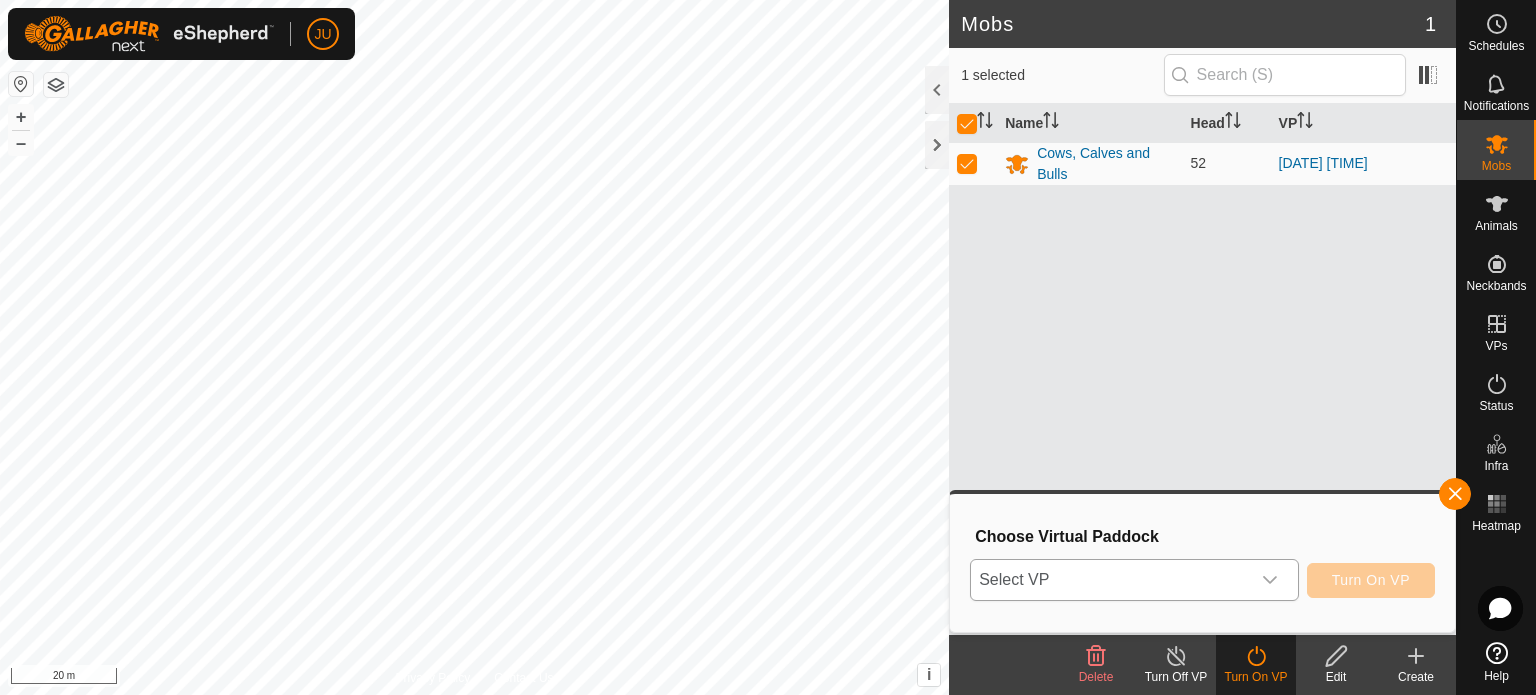 click 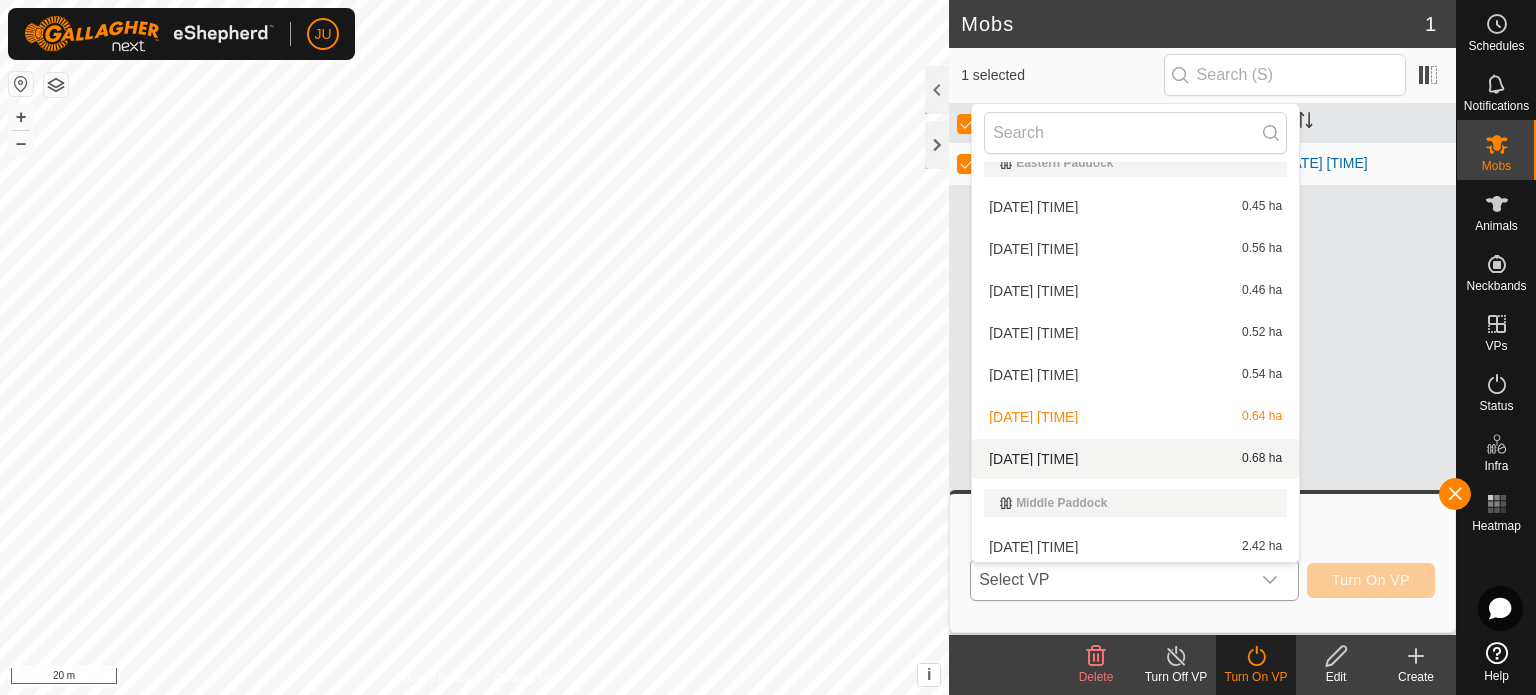 scroll, scrollTop: 26, scrollLeft: 0, axis: vertical 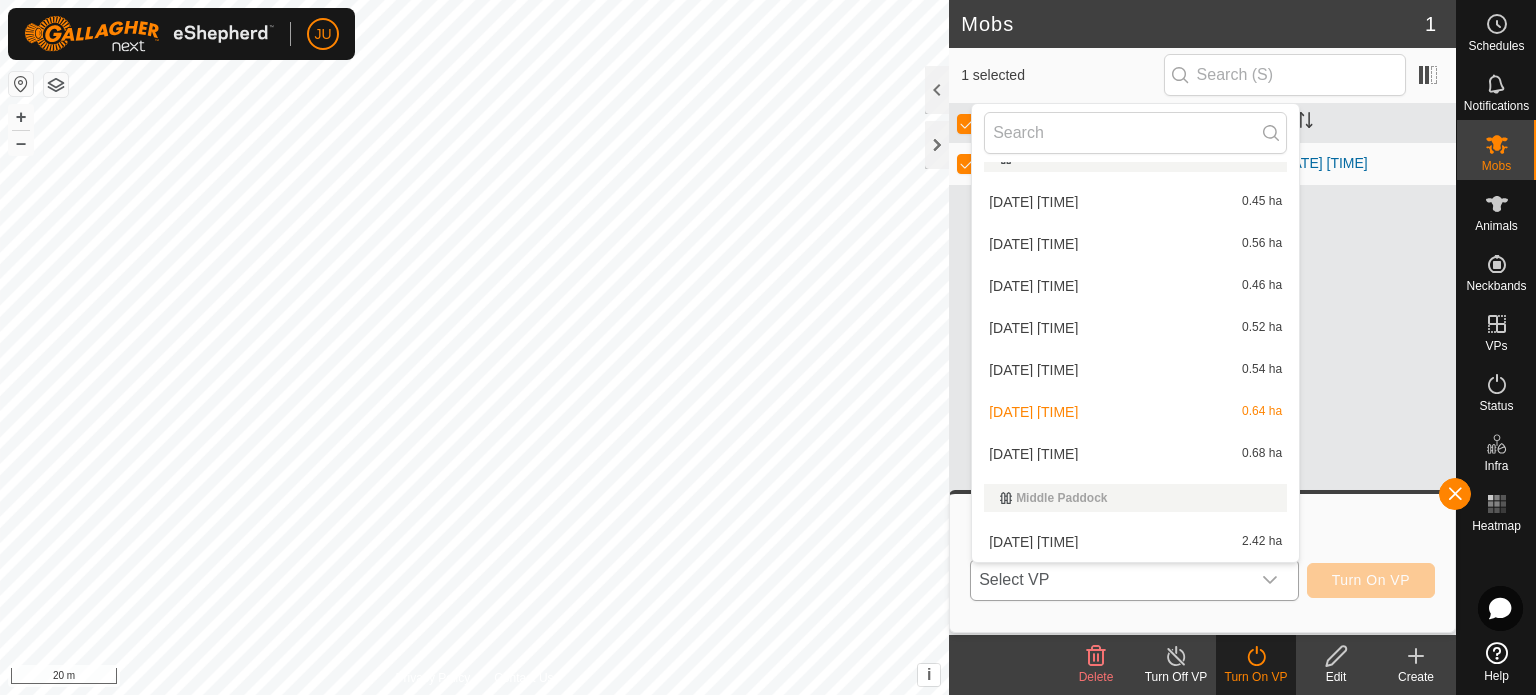 click on "[DATE] [TIME] [AREA]" at bounding box center [1135, 454] 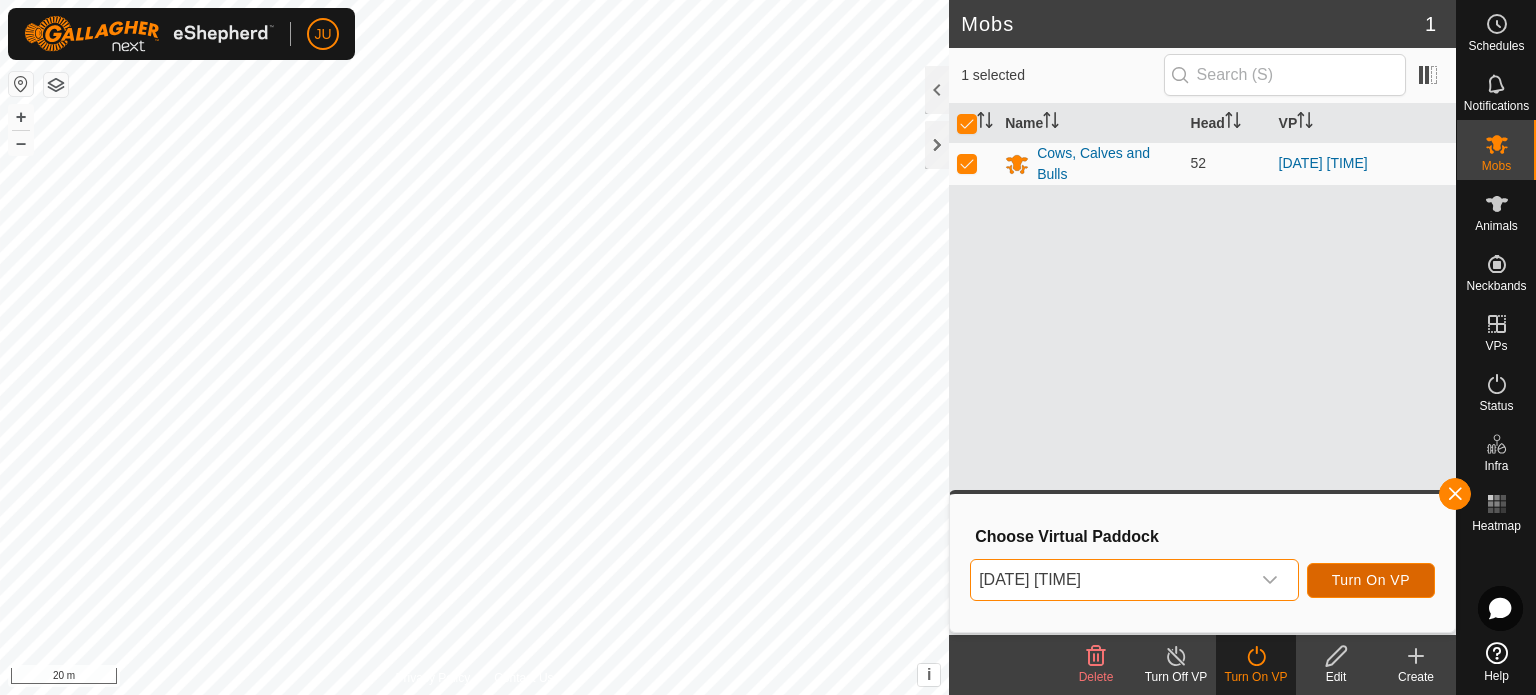 click on "Turn On VP" at bounding box center (1371, 580) 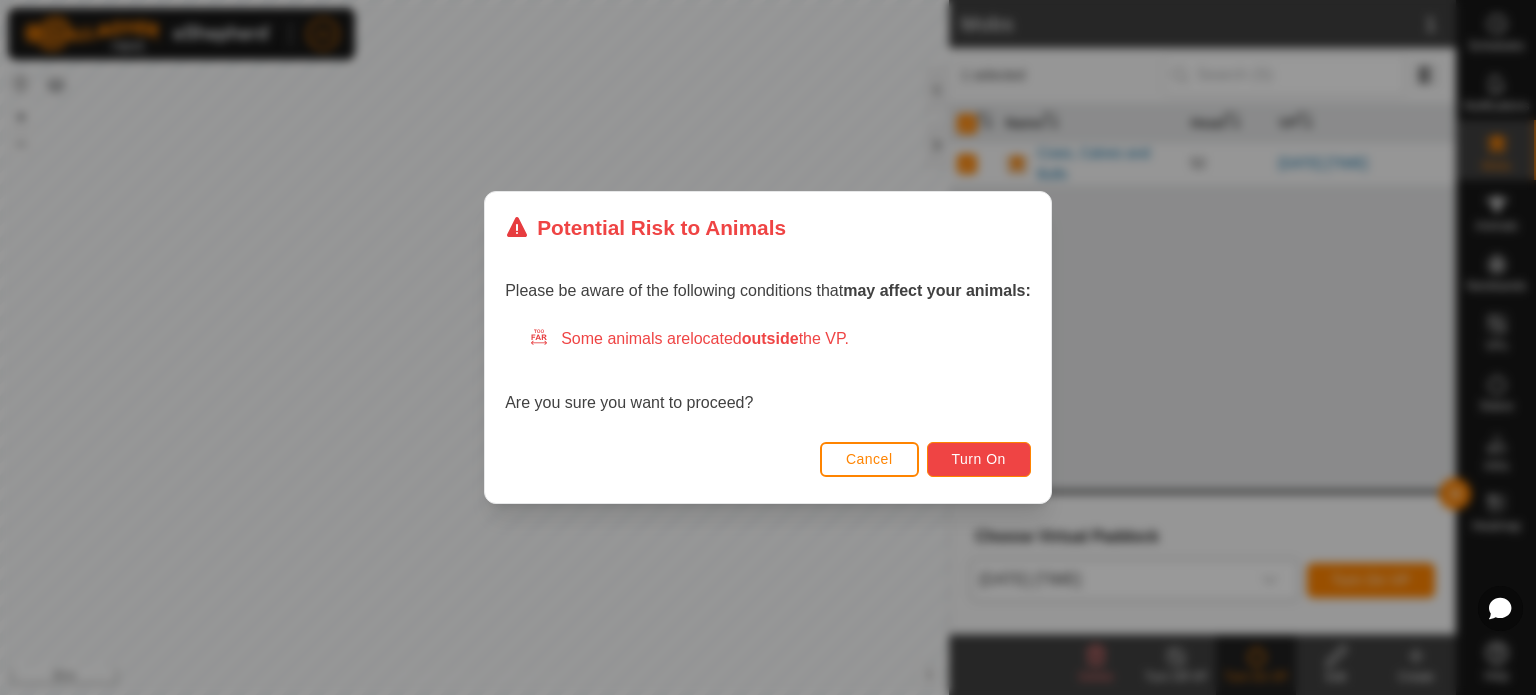 click on "Turn On" at bounding box center (979, 459) 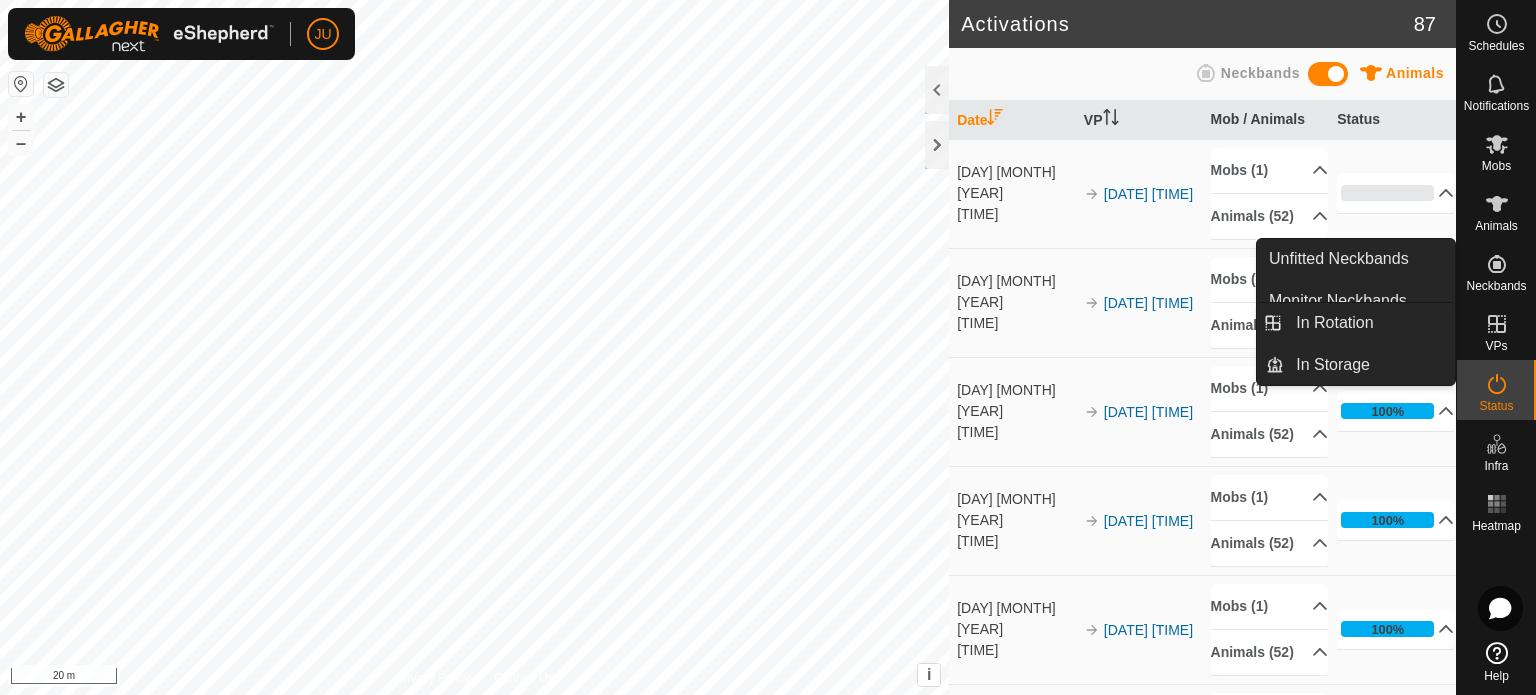 click 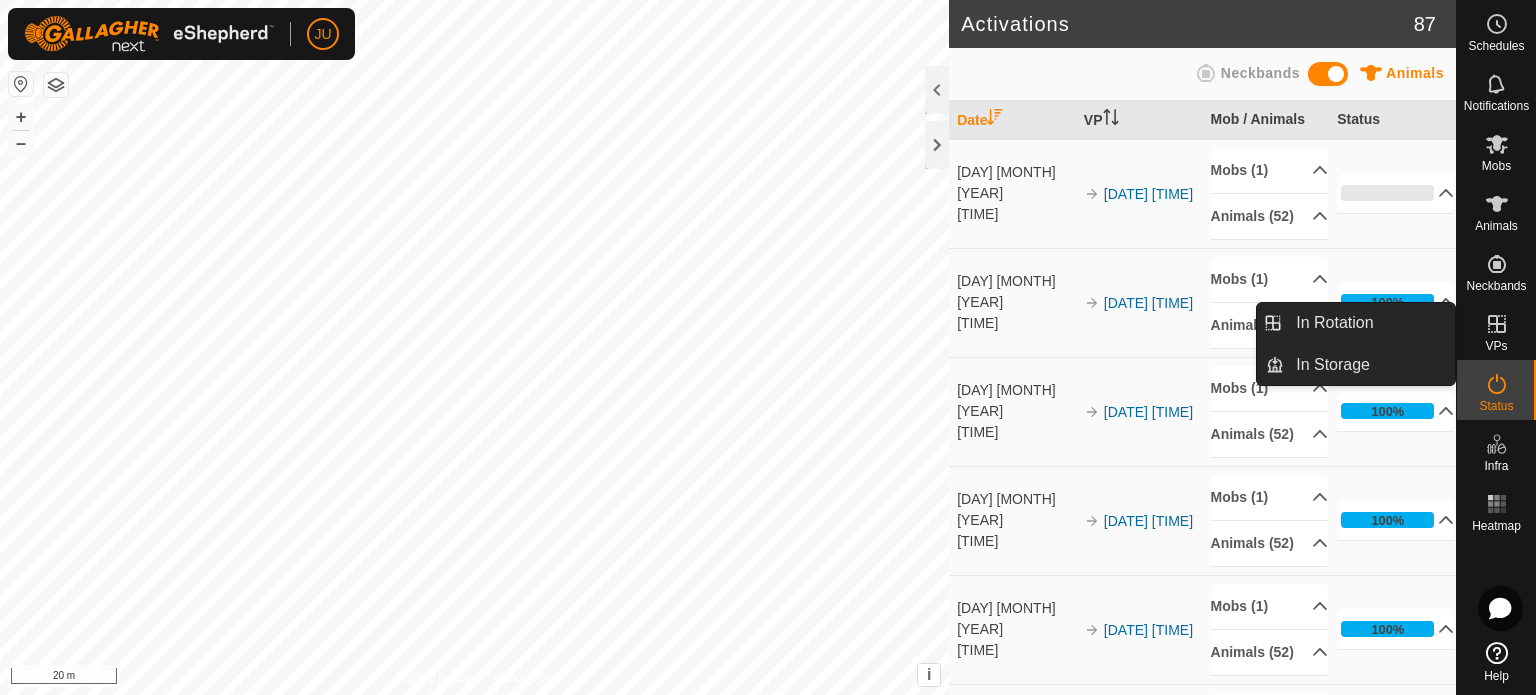 click on "In Rotation" at bounding box center (1369, 323) 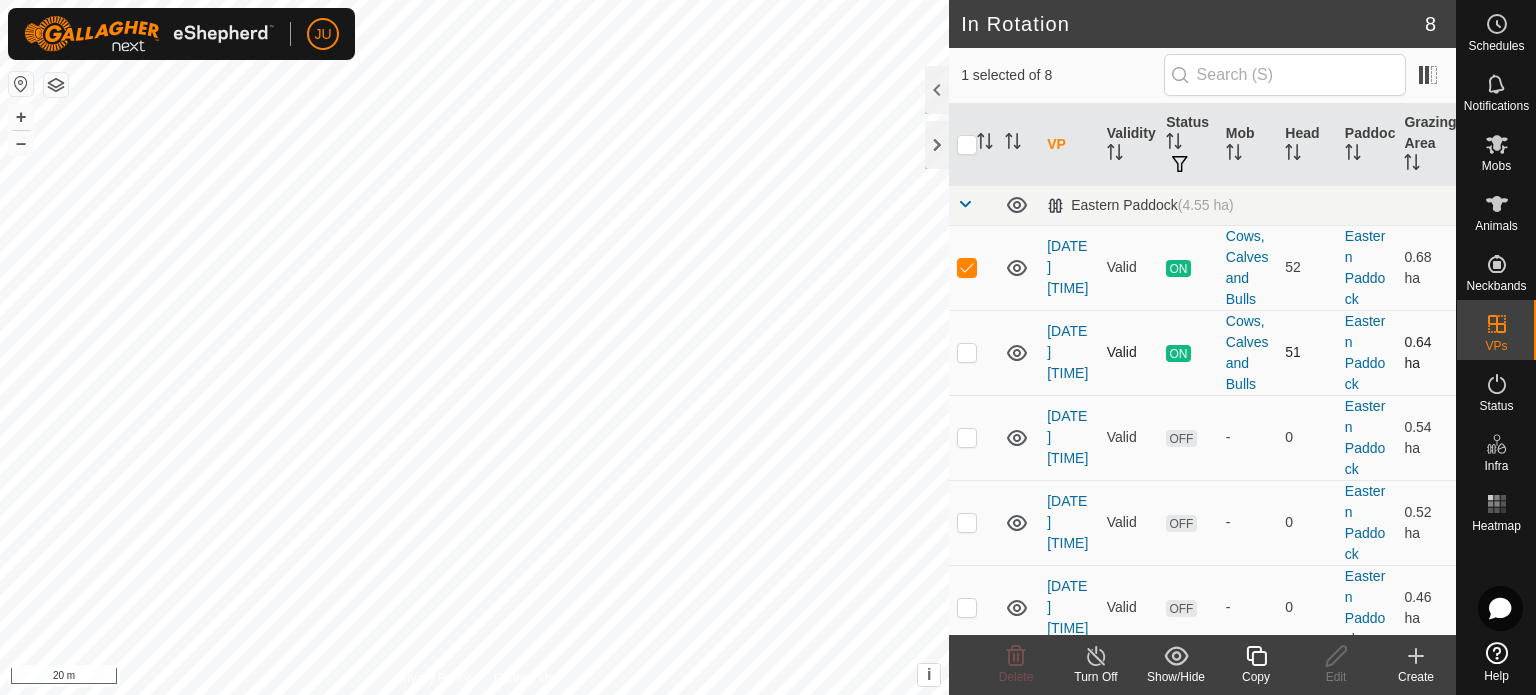click at bounding box center (967, 352) 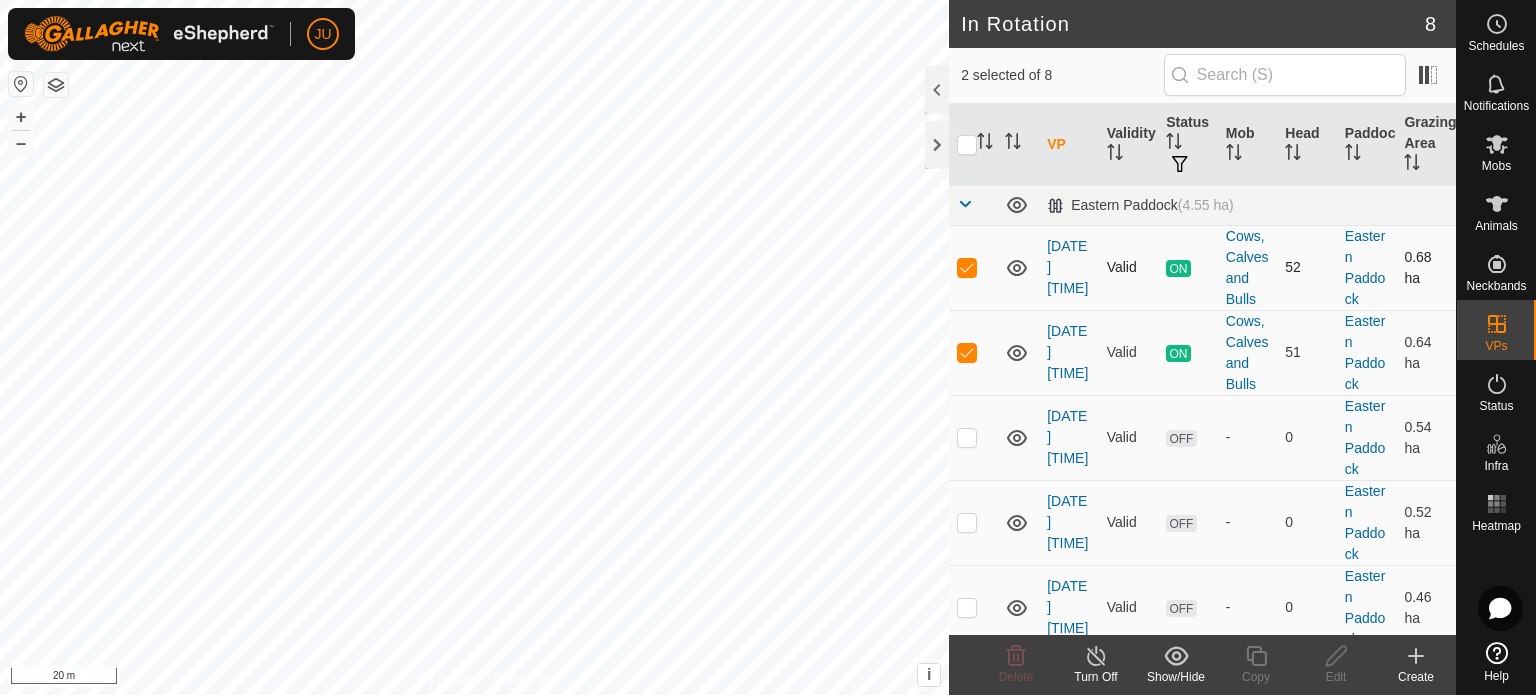 click at bounding box center [967, 267] 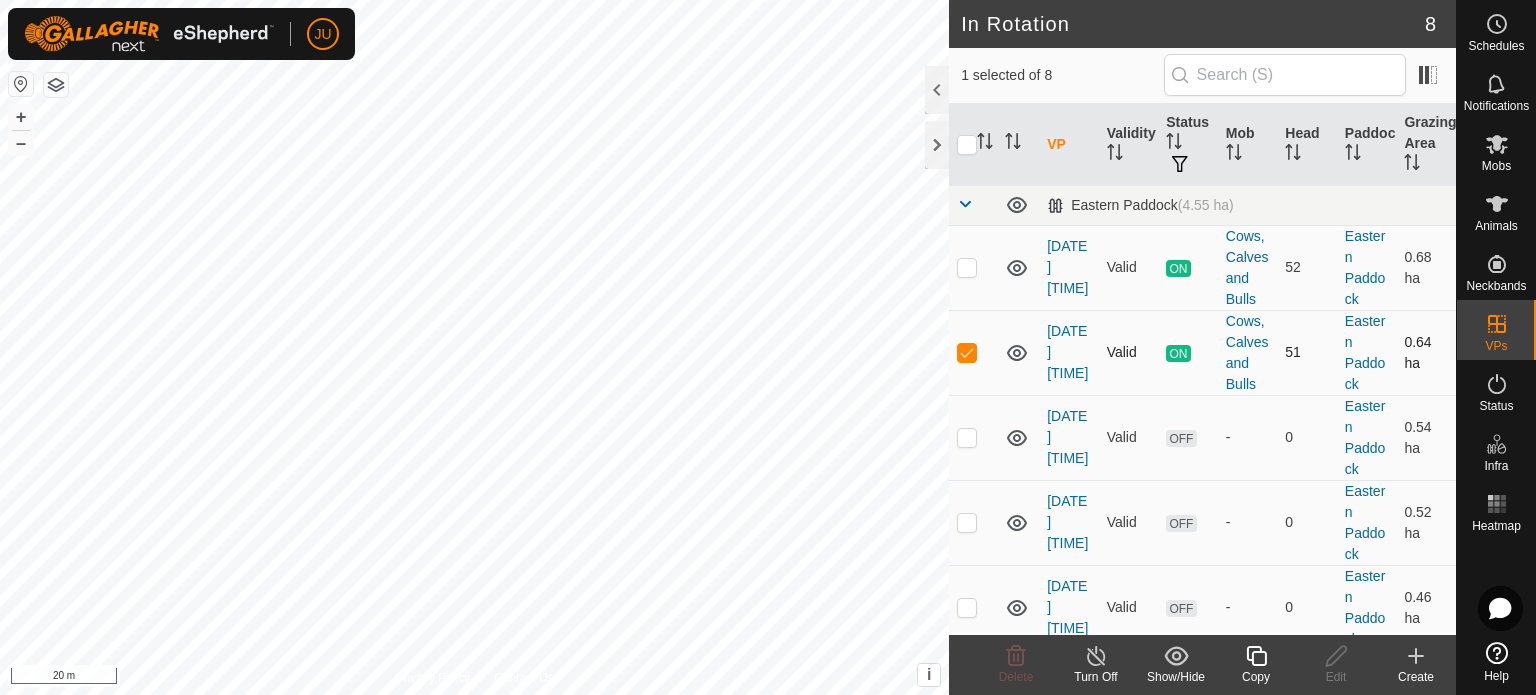 click at bounding box center [967, 352] 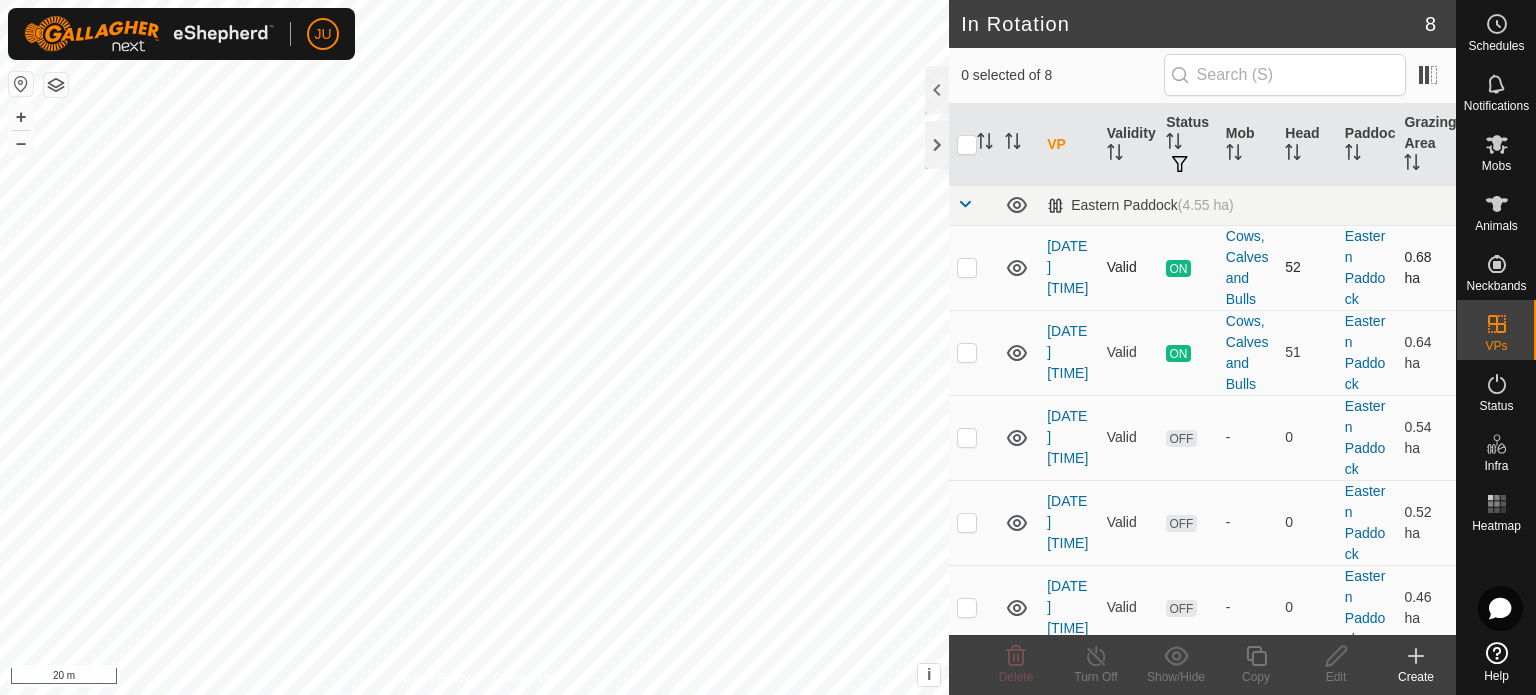 click at bounding box center [967, 267] 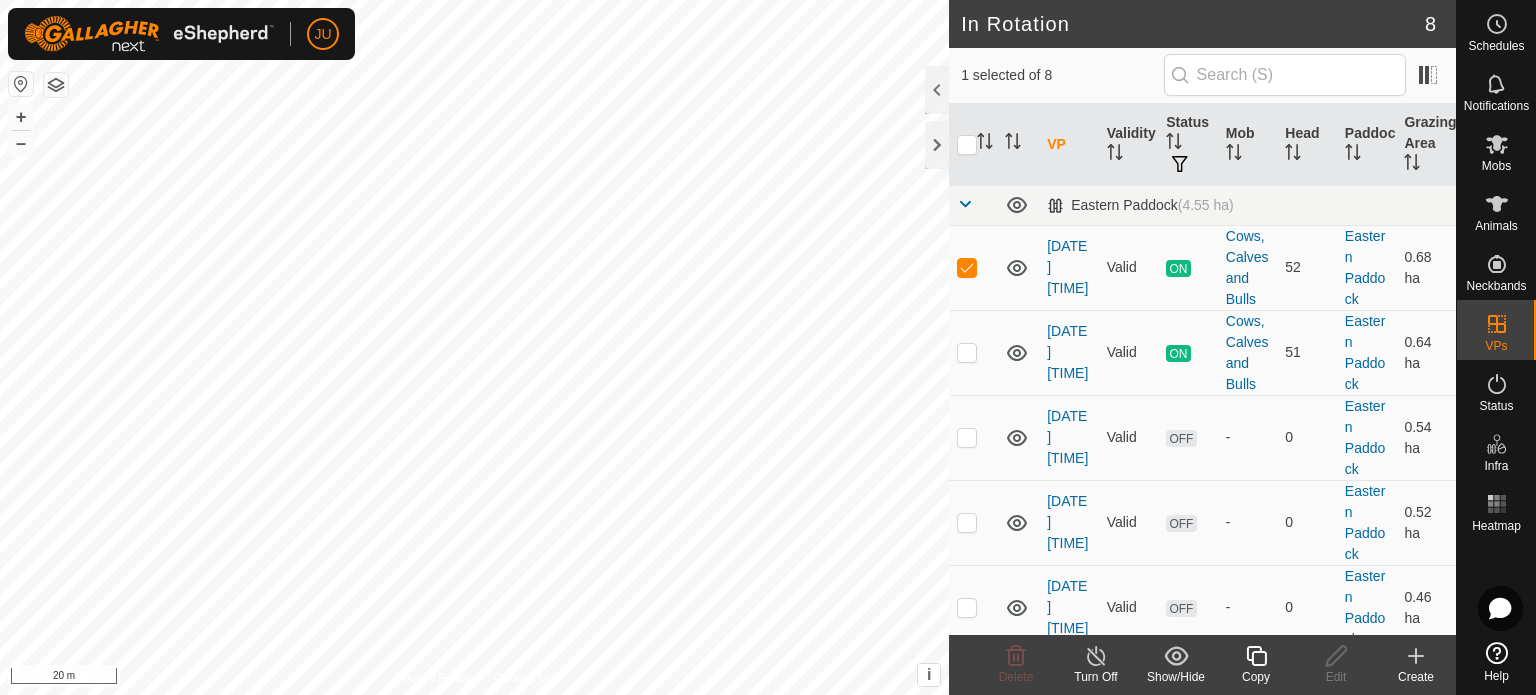 click 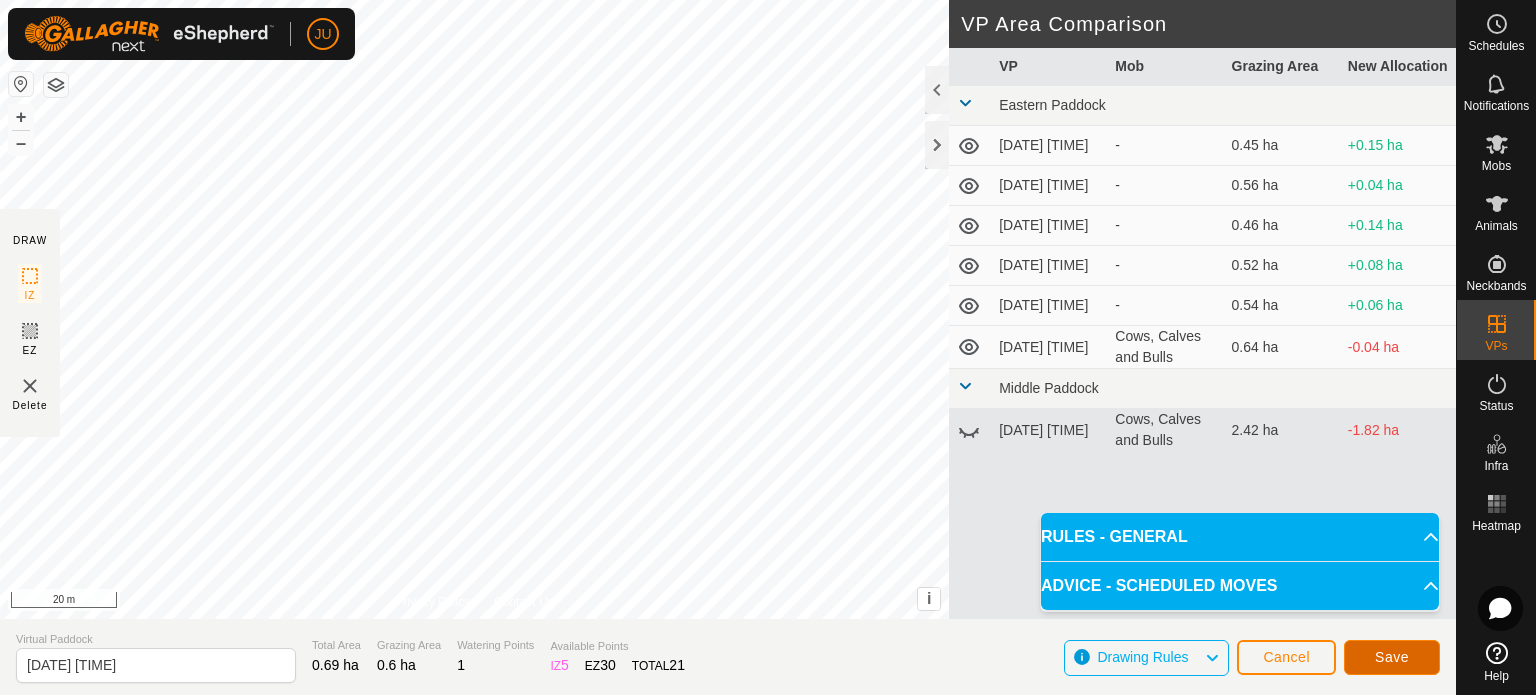 click on "Save" 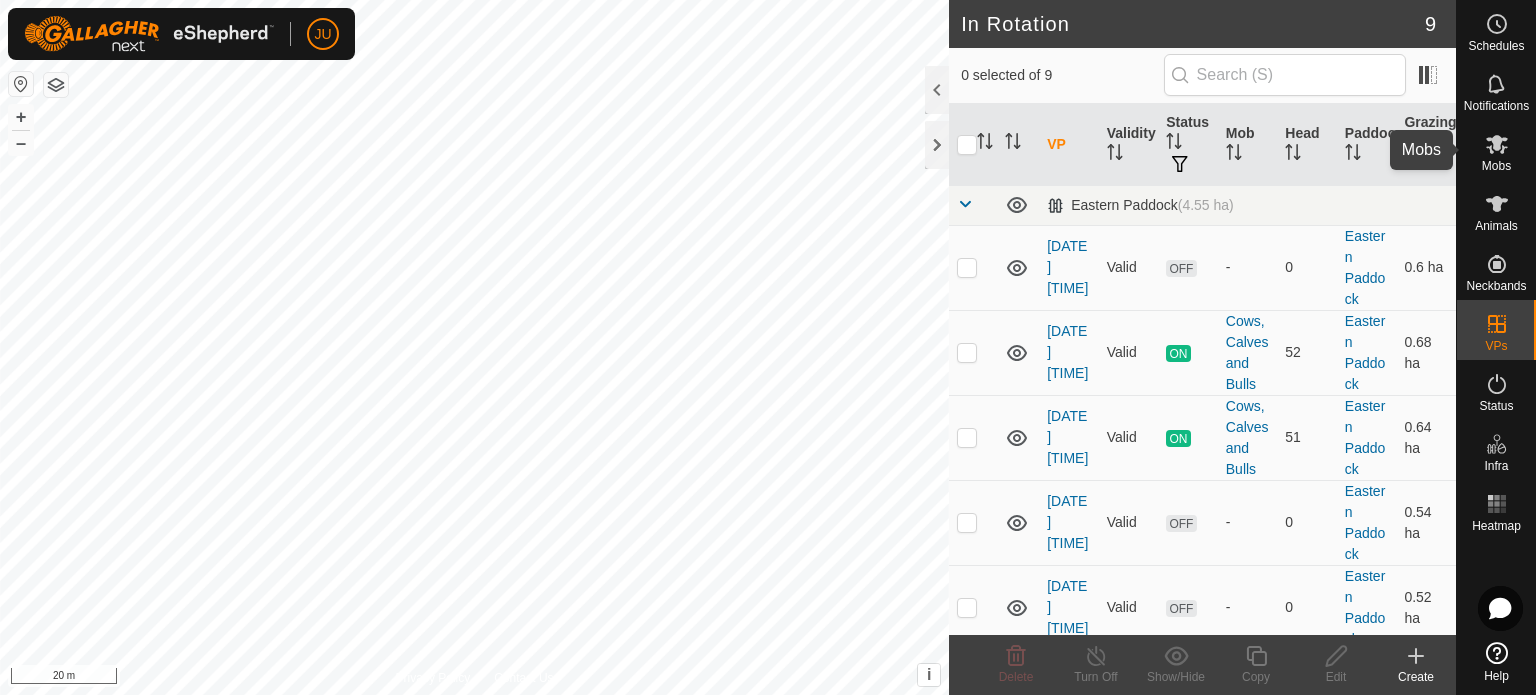 click 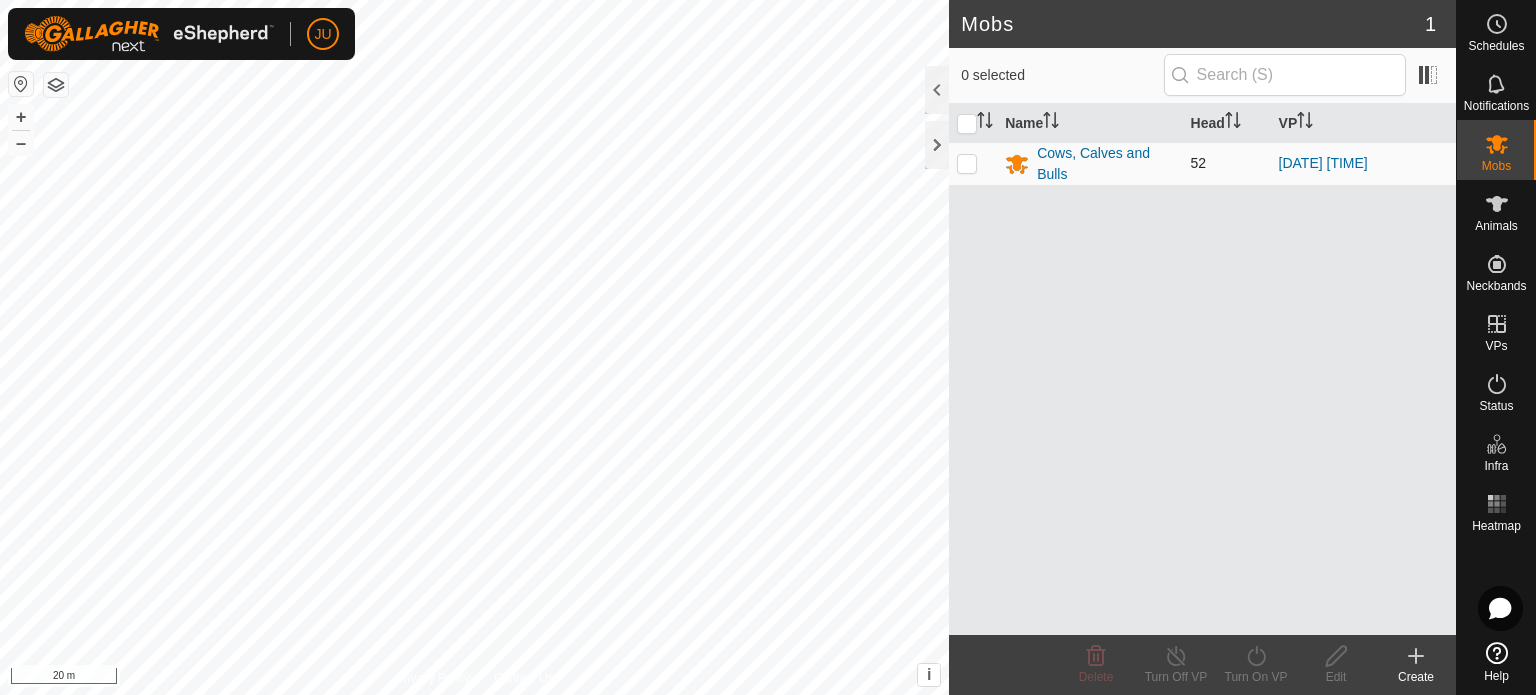 click at bounding box center [967, 163] 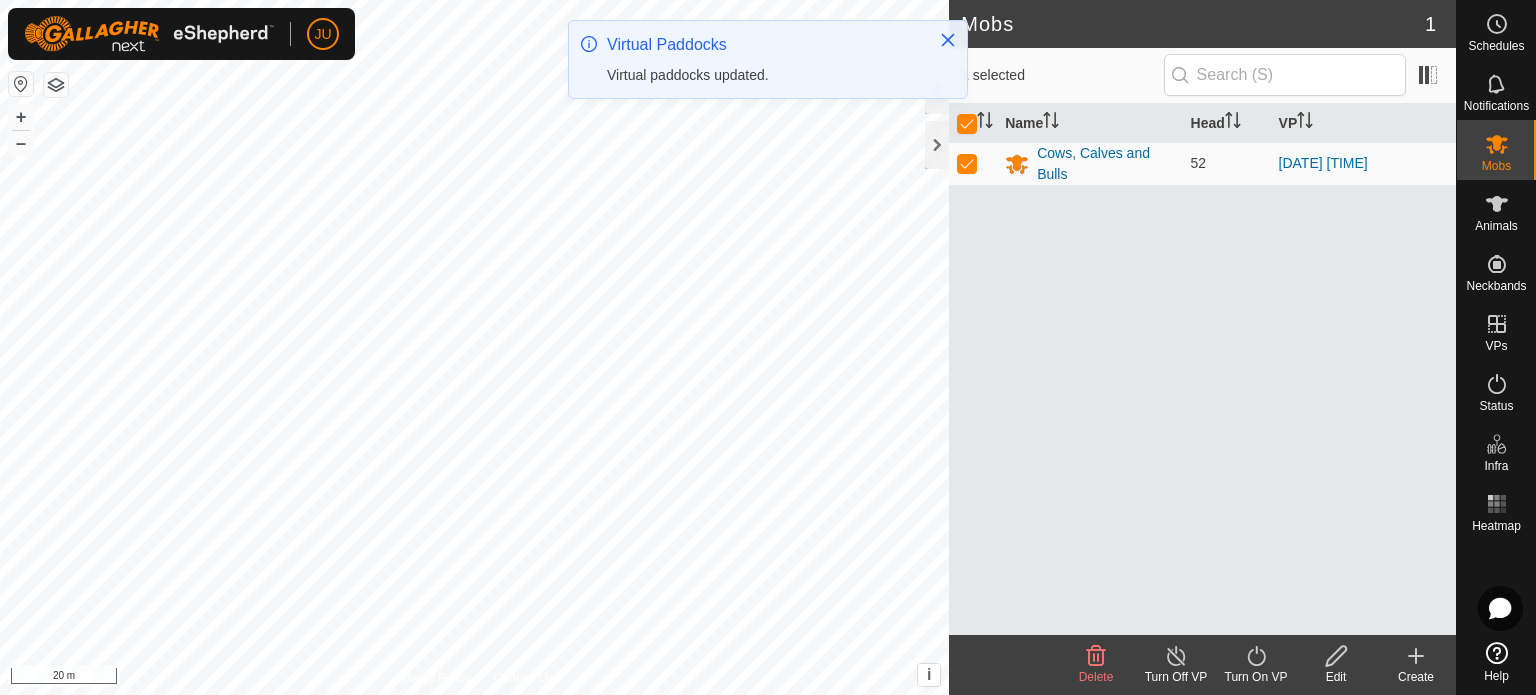 click 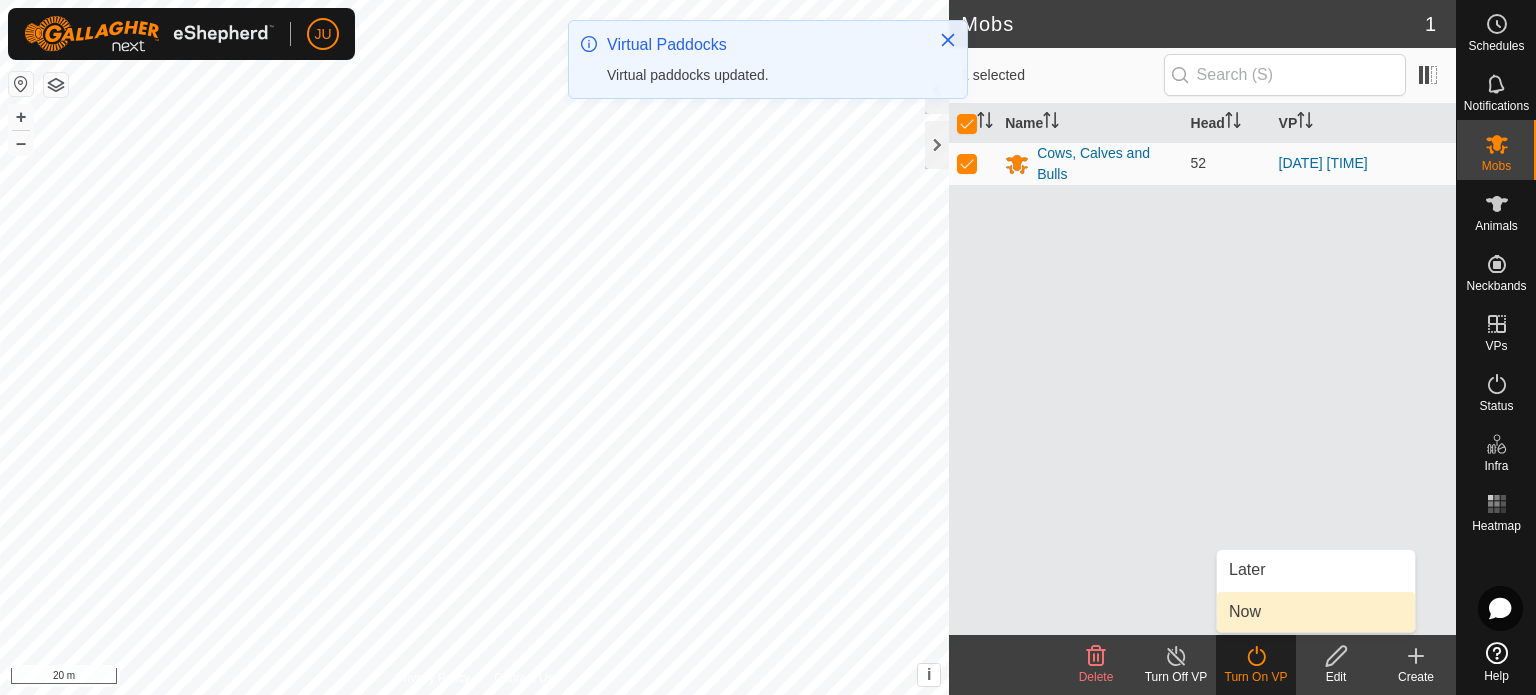 click on "Now" at bounding box center (1316, 612) 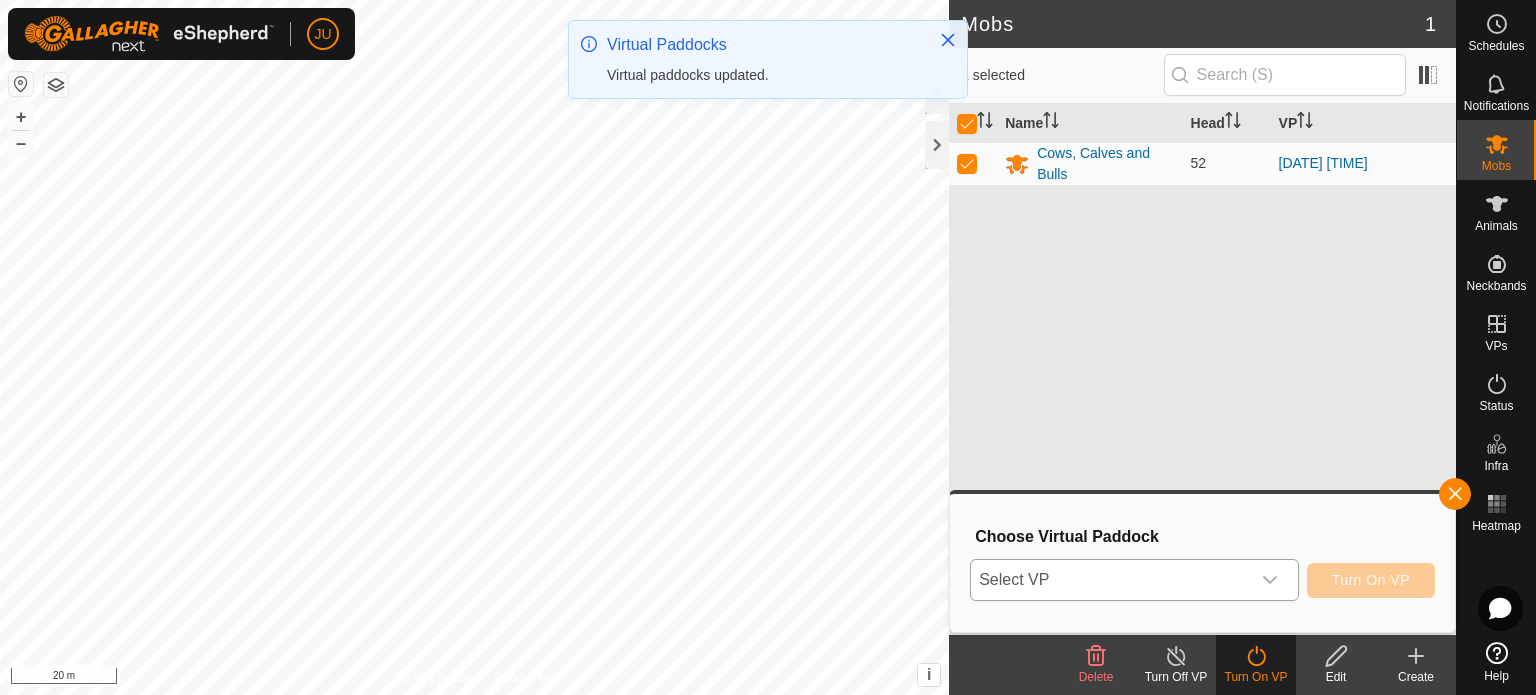 click 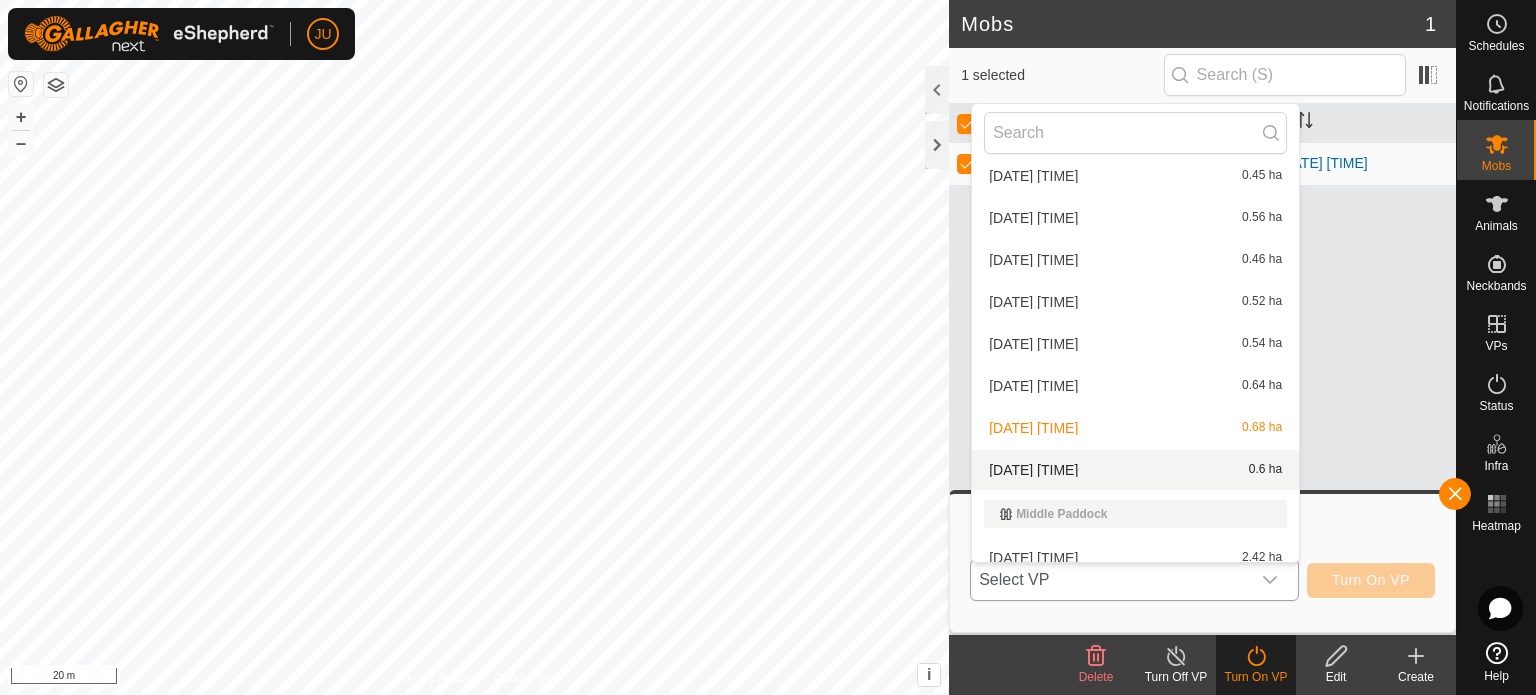 scroll, scrollTop: 68, scrollLeft: 0, axis: vertical 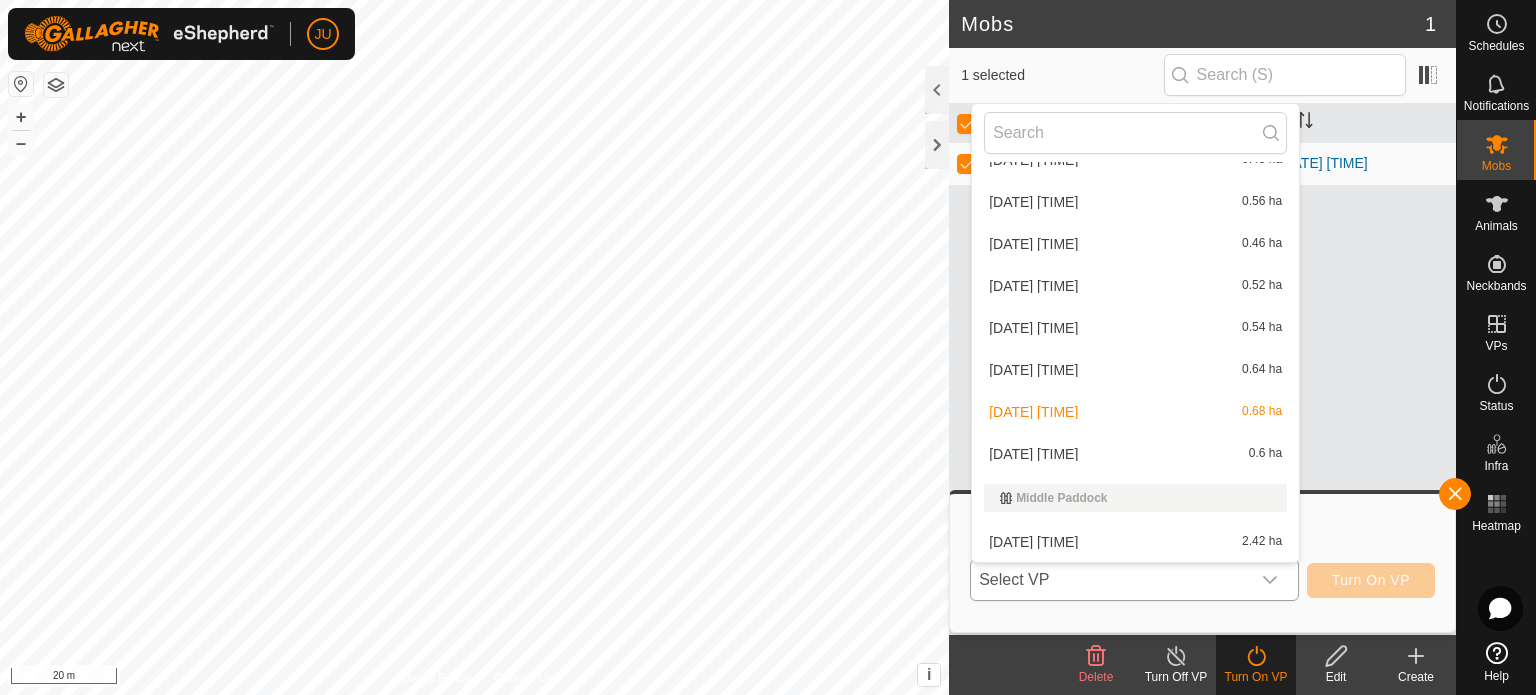 click on "[DATE] [TIME] [AREA]" at bounding box center (1135, 454) 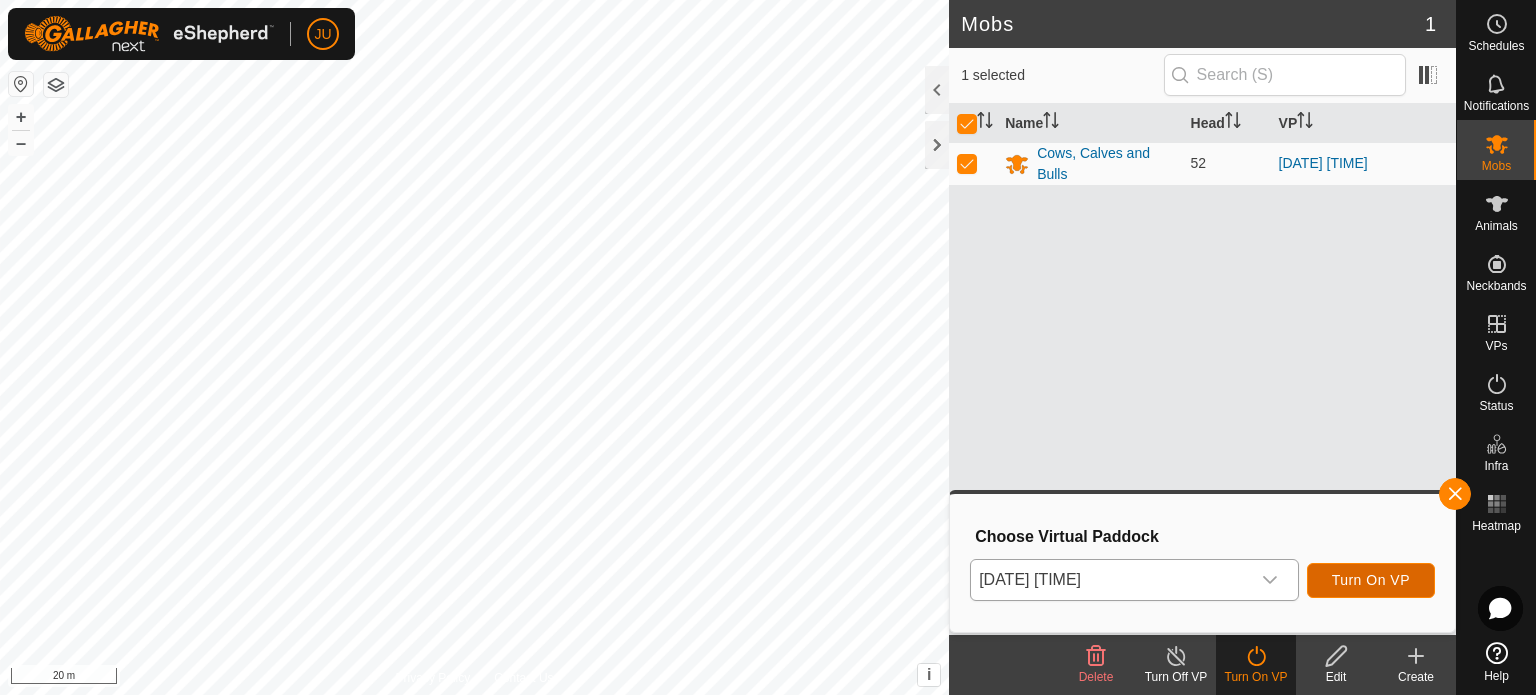 click on "Turn On VP" at bounding box center [1371, 580] 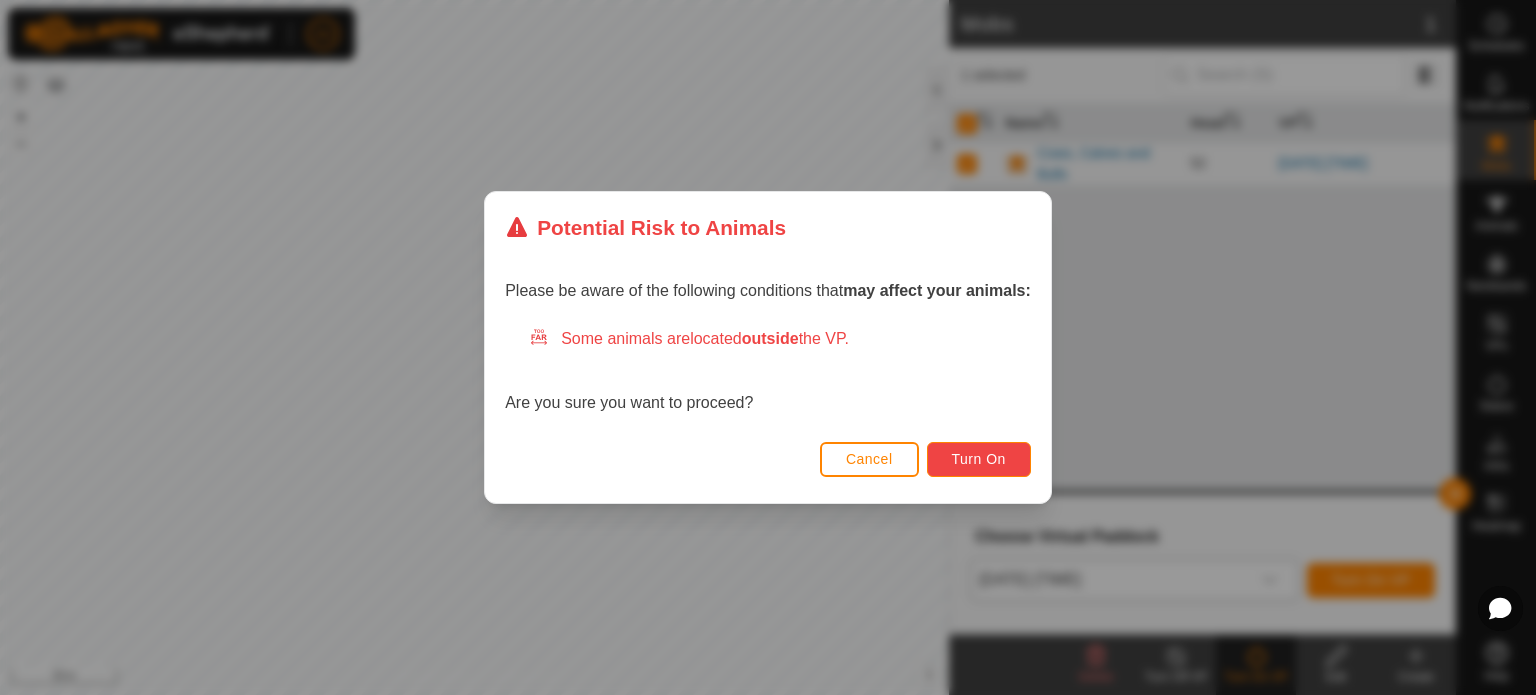 click on "Turn On" at bounding box center (979, 459) 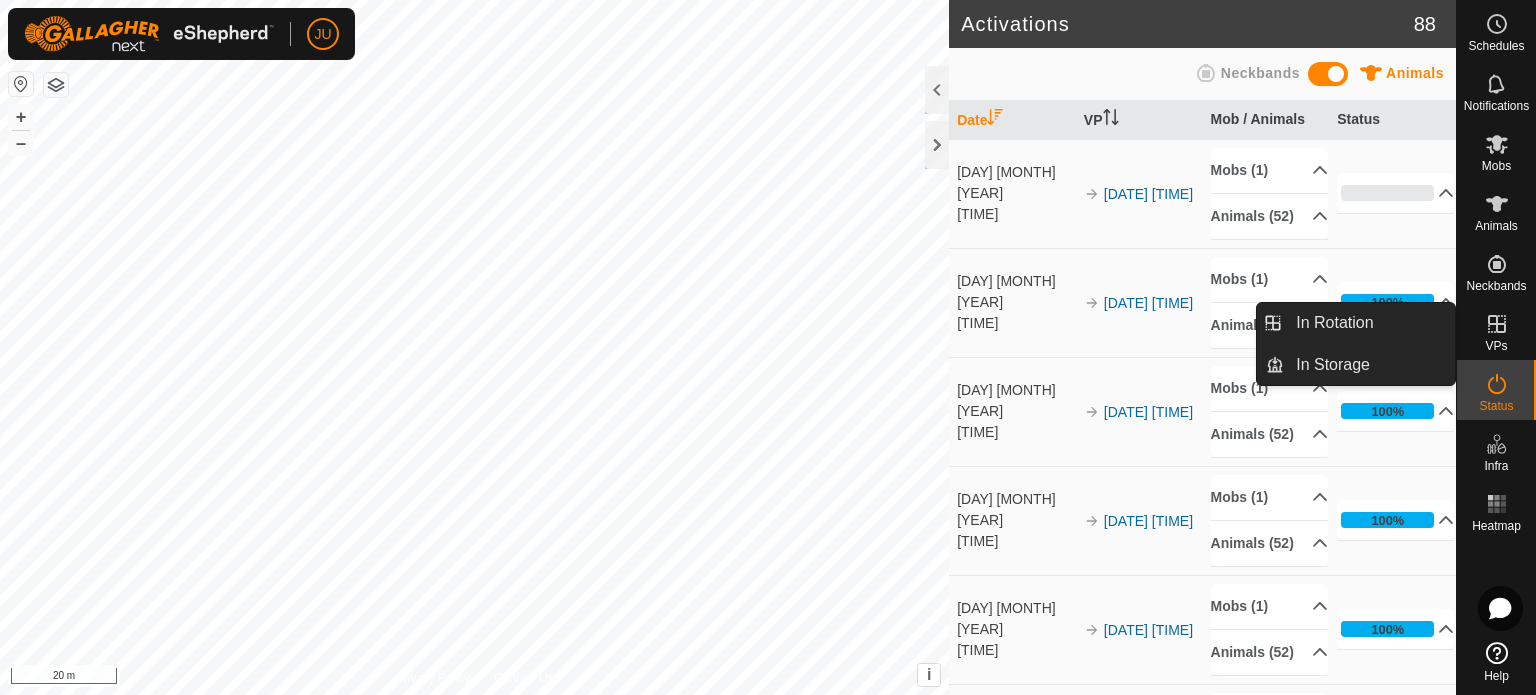 click 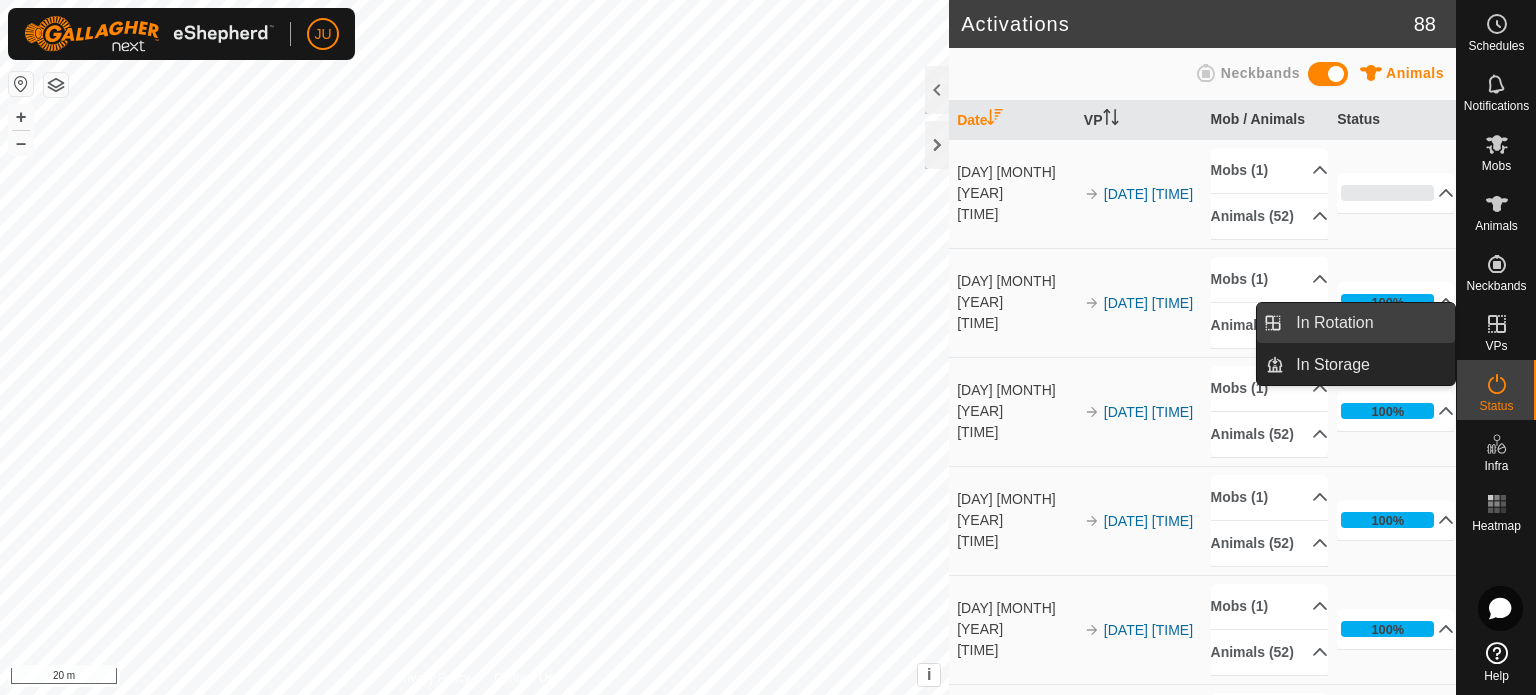 click on "In Rotation" at bounding box center (1369, 323) 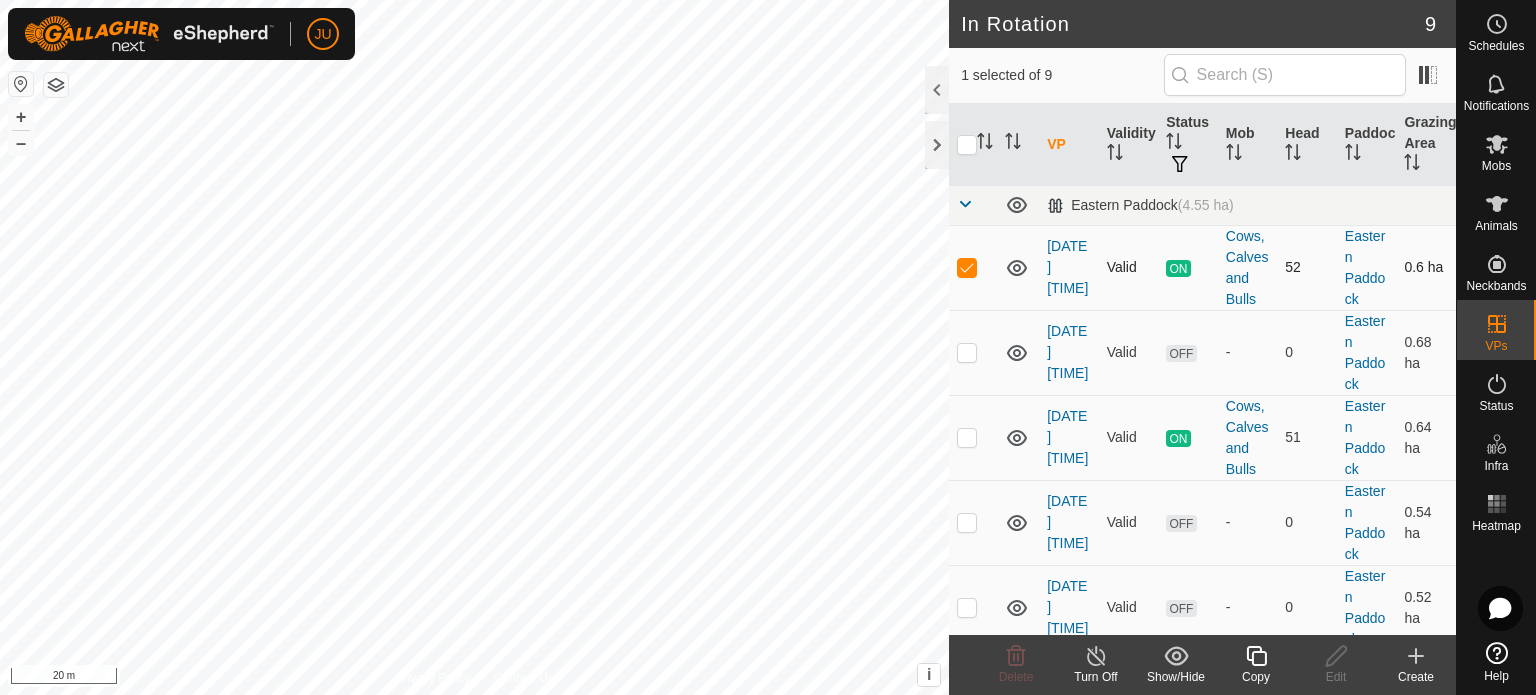 click at bounding box center [967, 267] 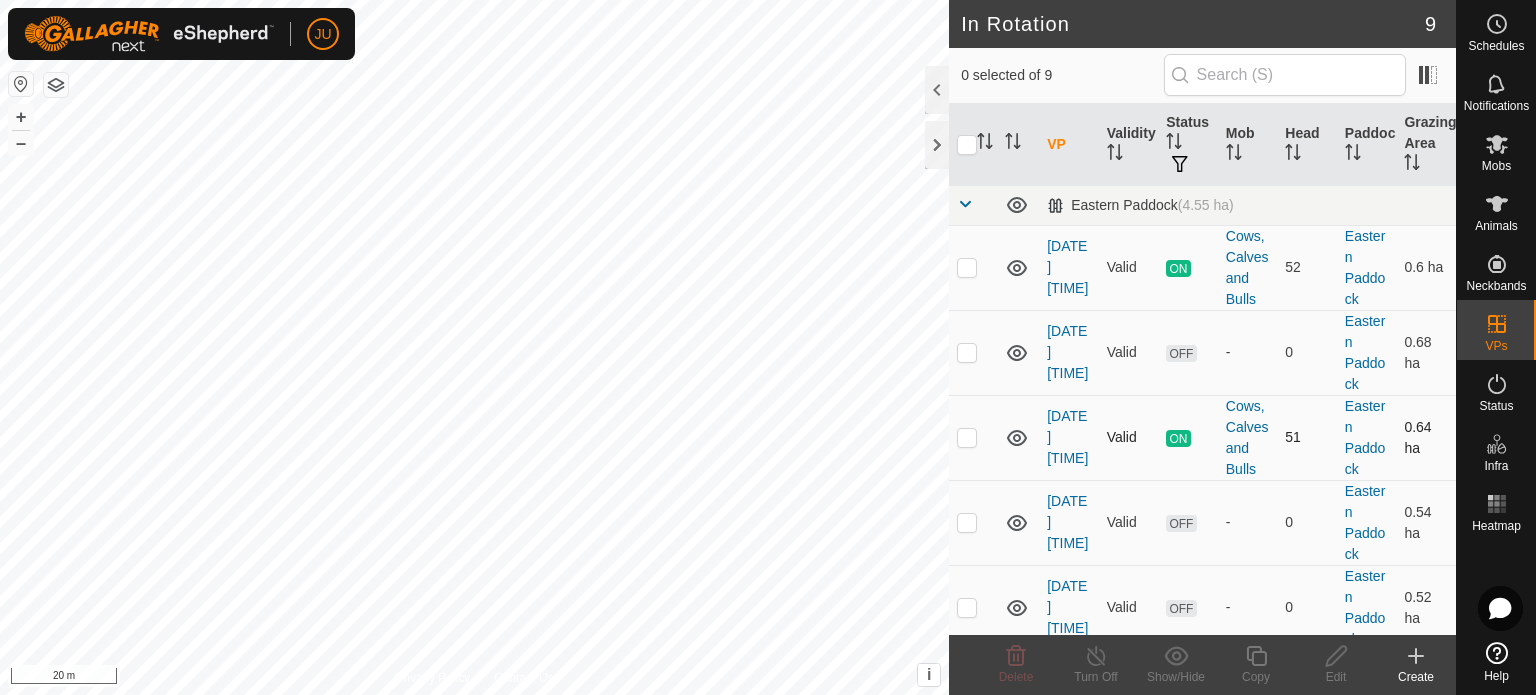 click at bounding box center [967, 437] 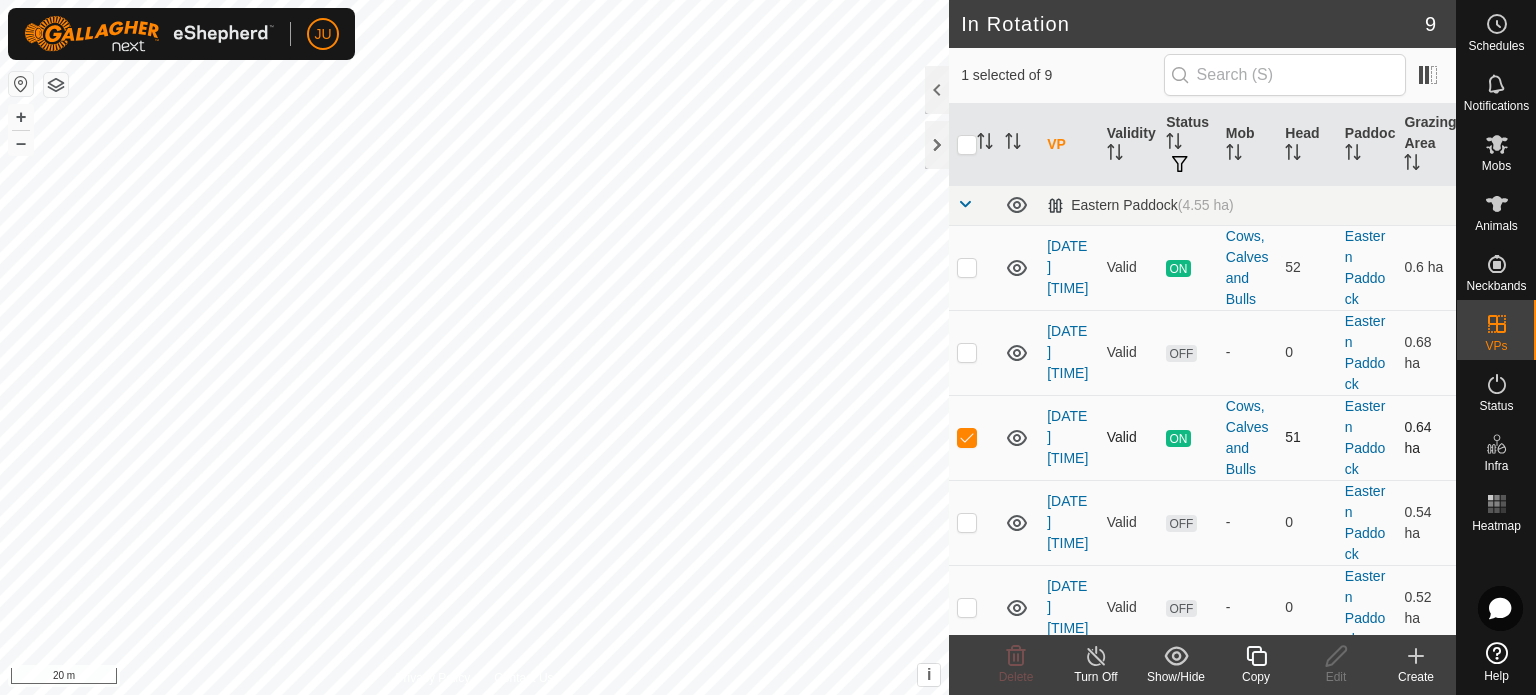 click at bounding box center [967, 437] 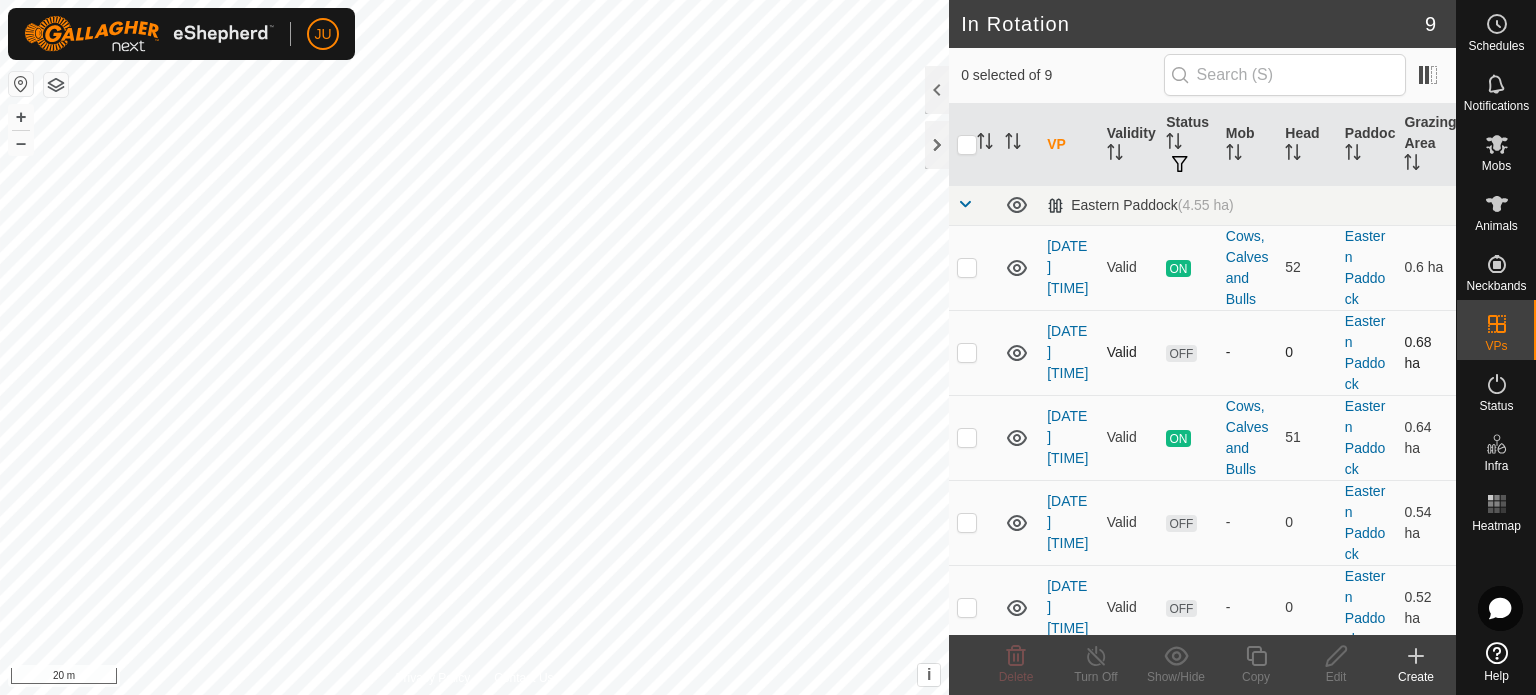 click at bounding box center (967, 352) 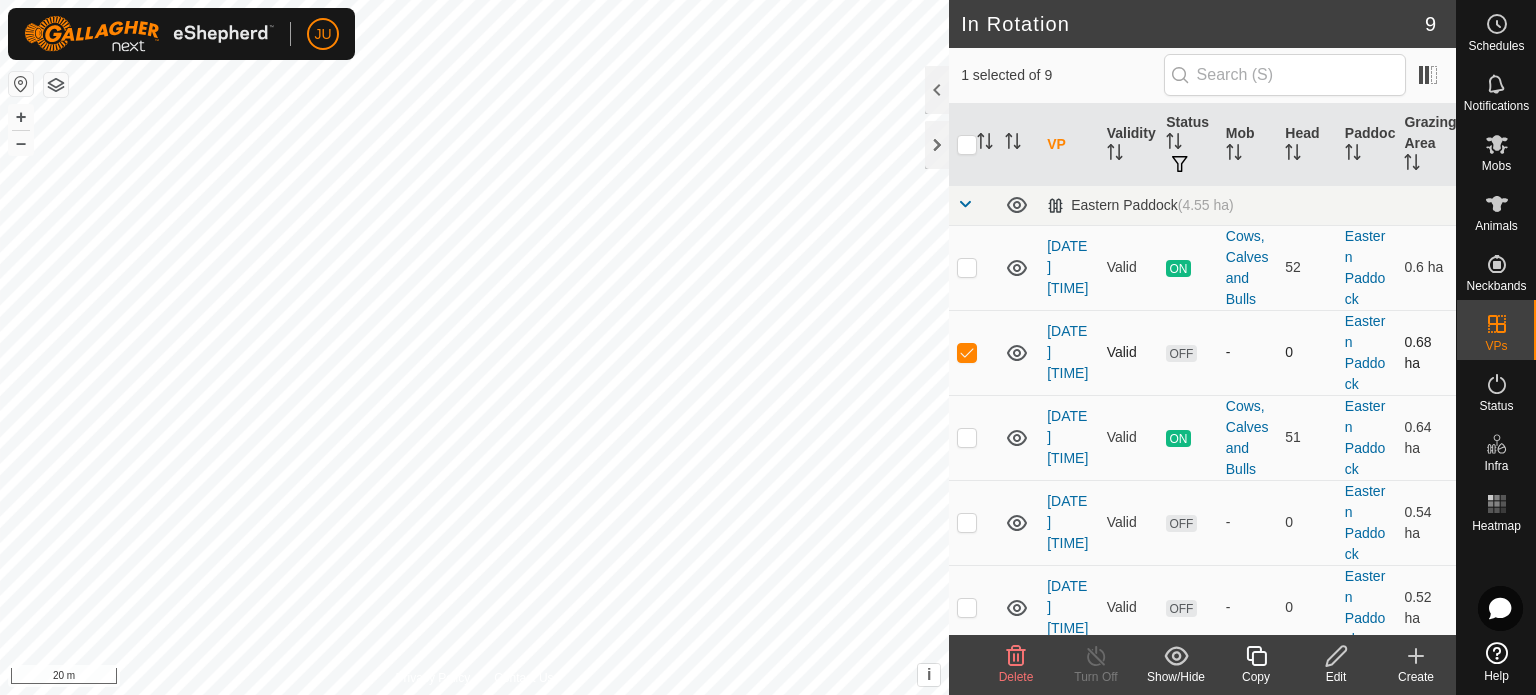 click at bounding box center (967, 352) 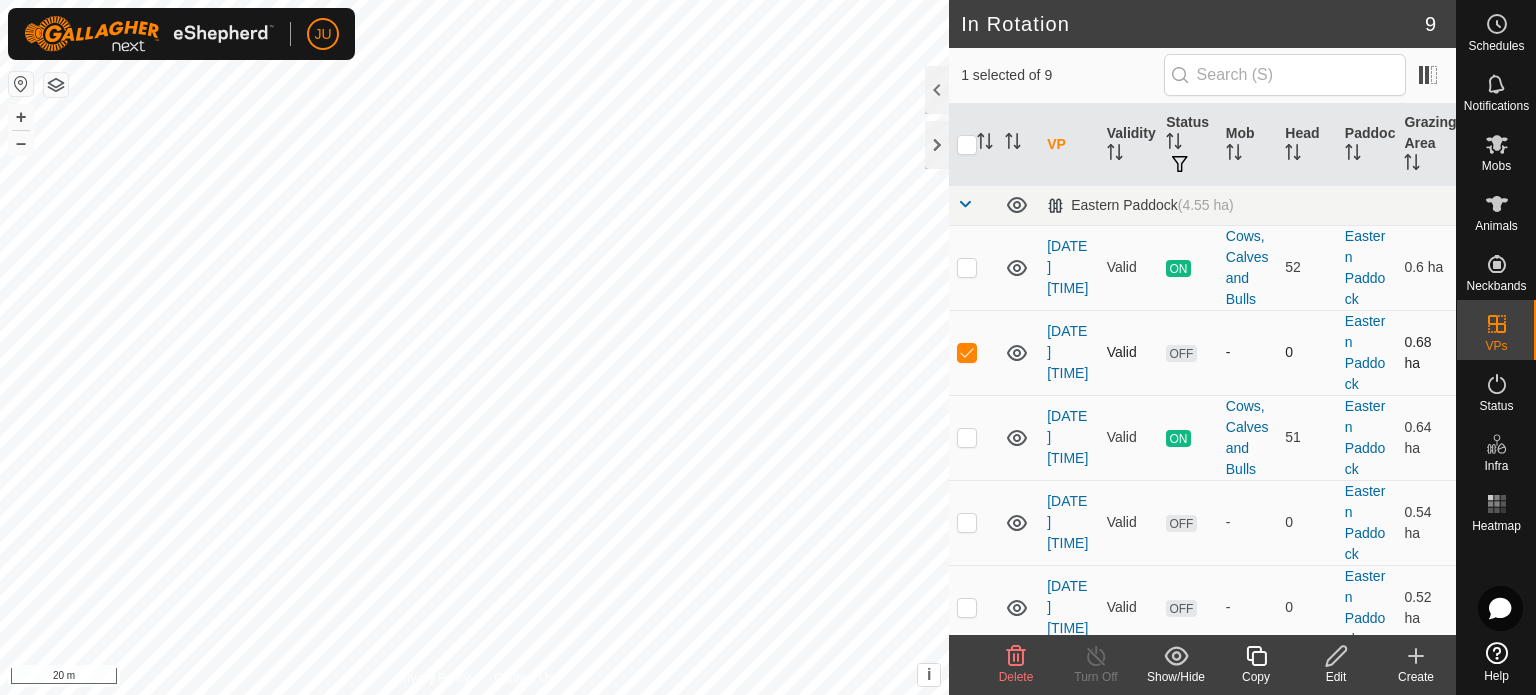 checkbox on "false" 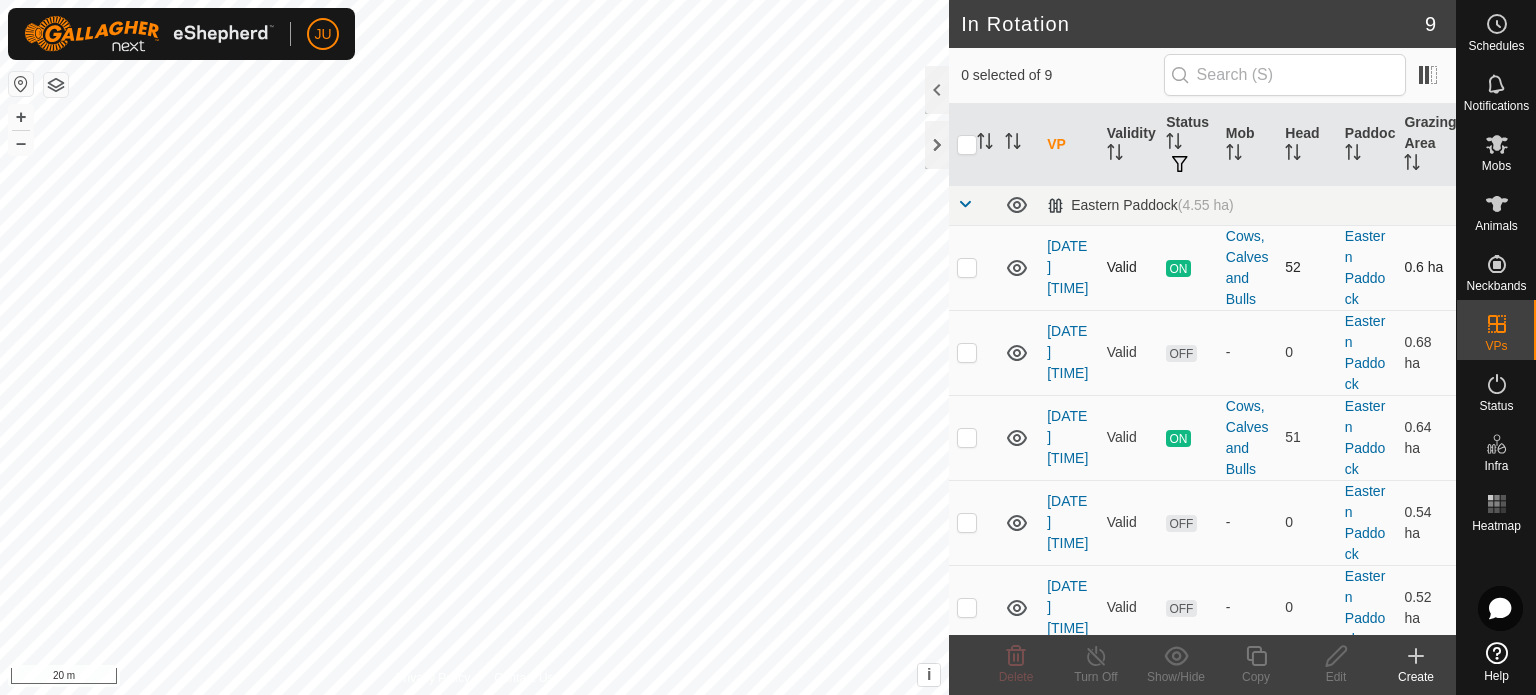 click at bounding box center [967, 267] 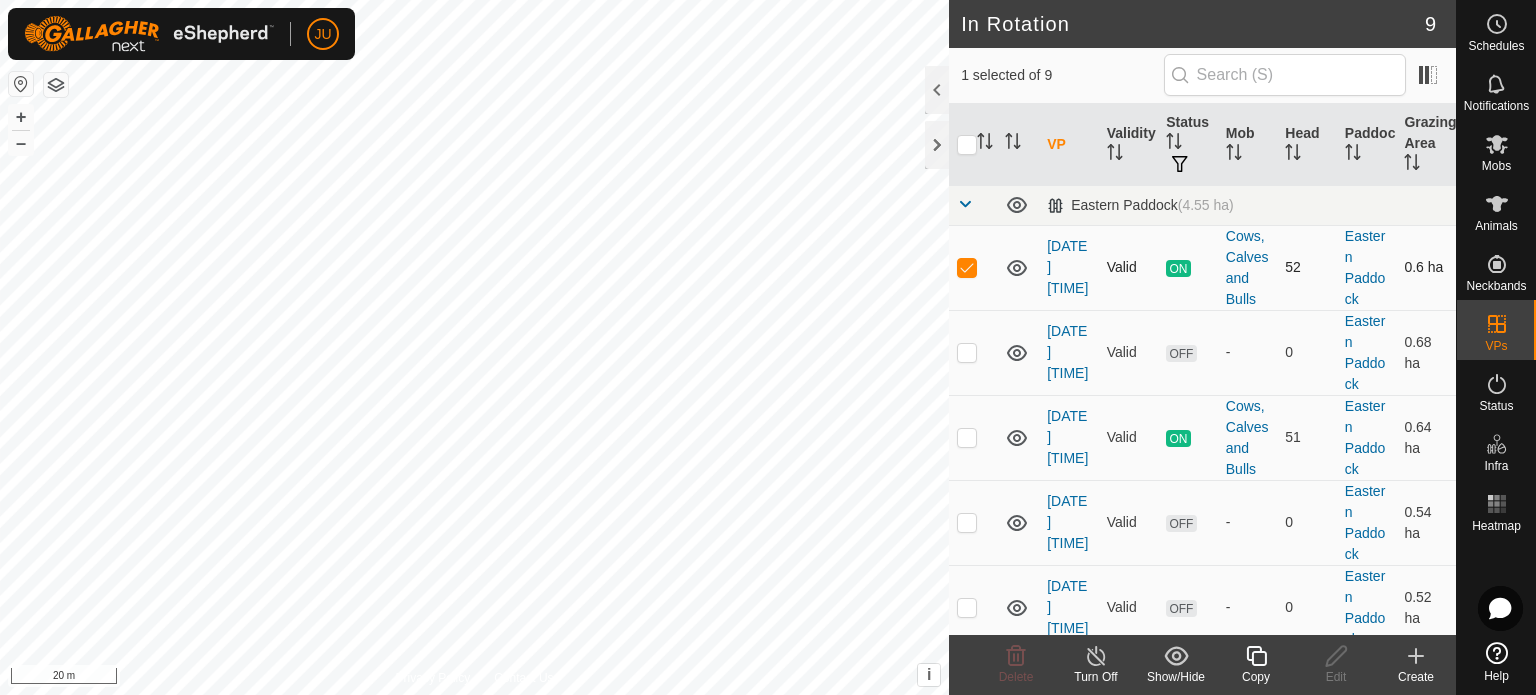 click at bounding box center [967, 267] 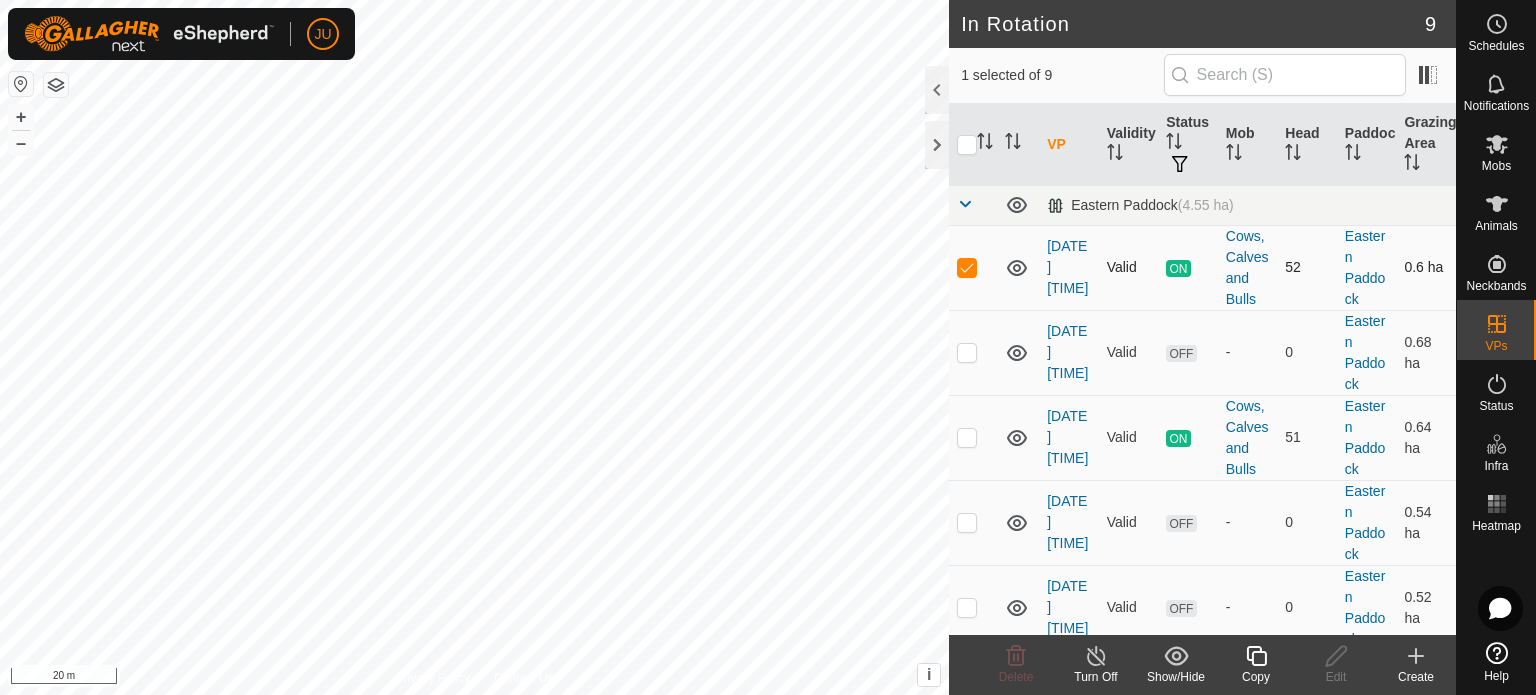 checkbox on "false" 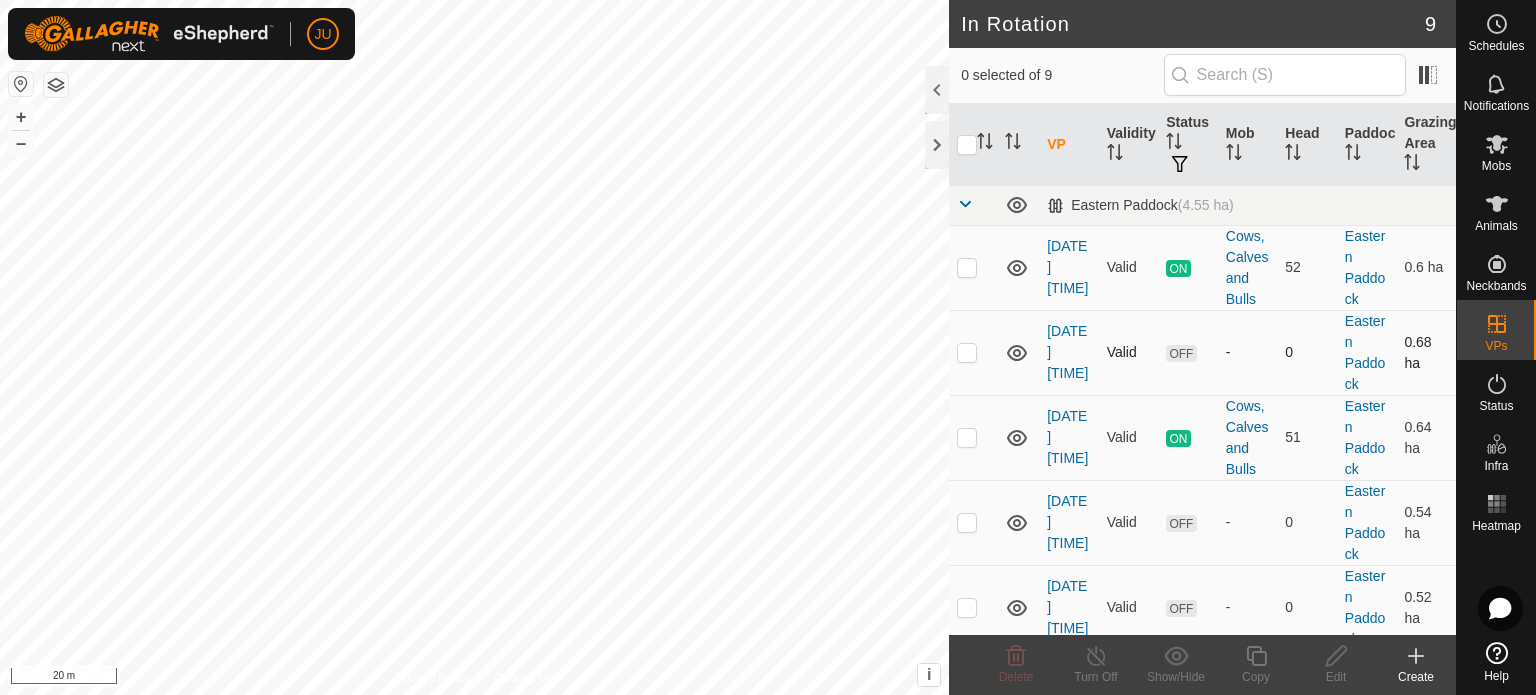 click at bounding box center (967, 352) 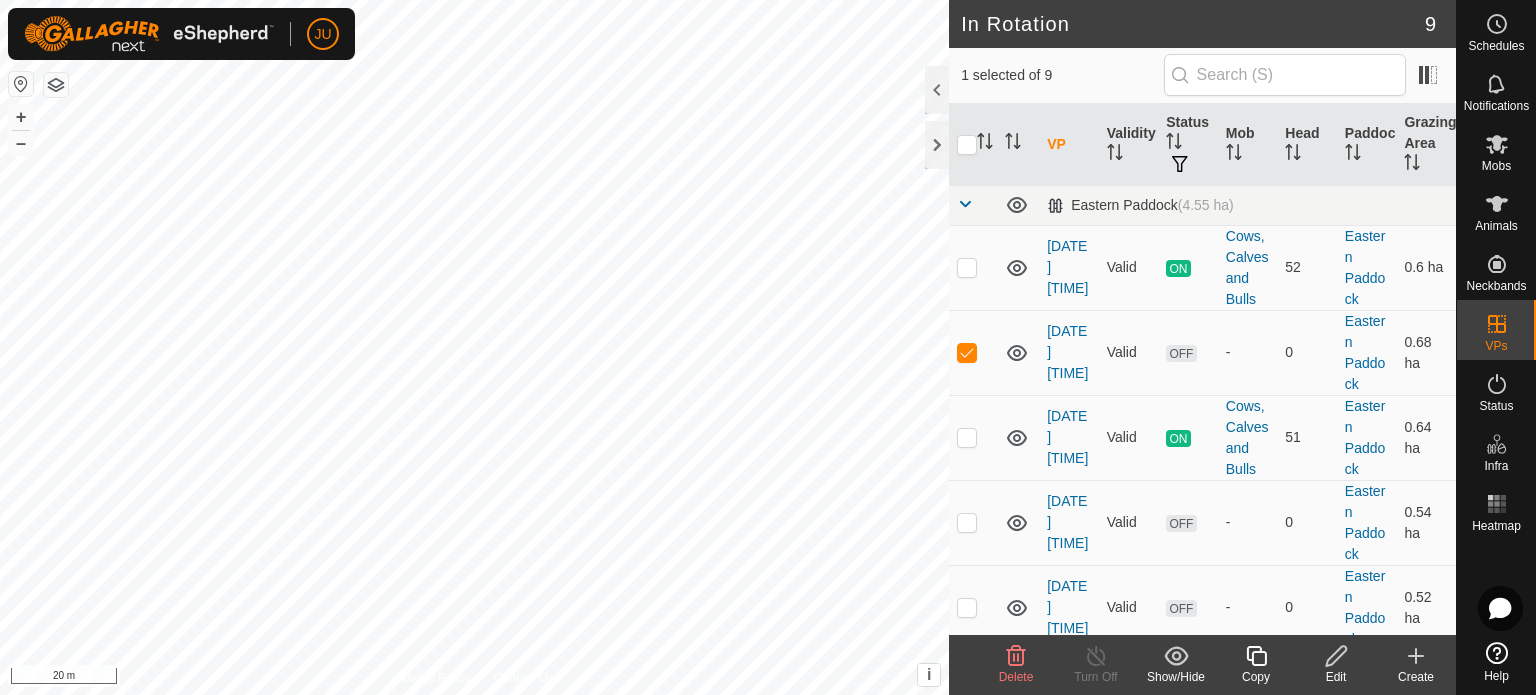 click 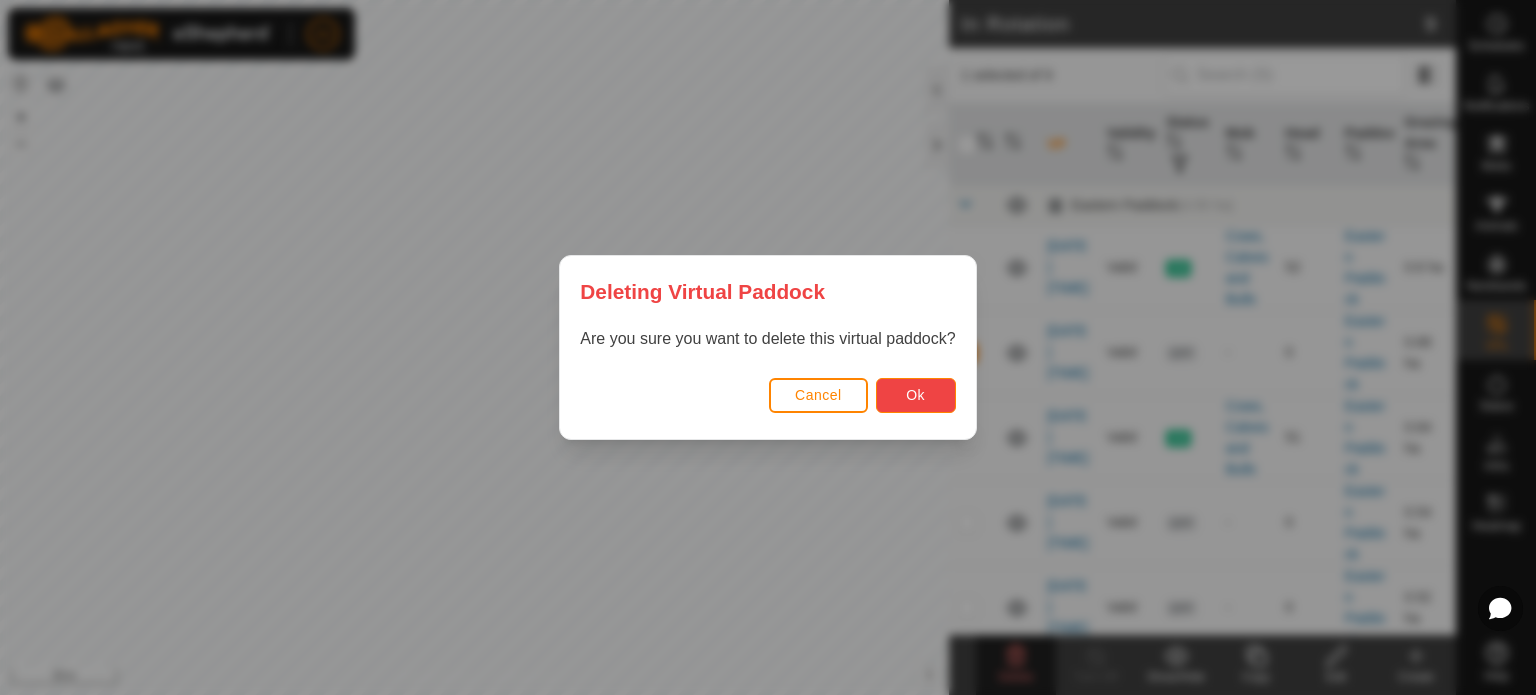 click on "Ok" at bounding box center (916, 395) 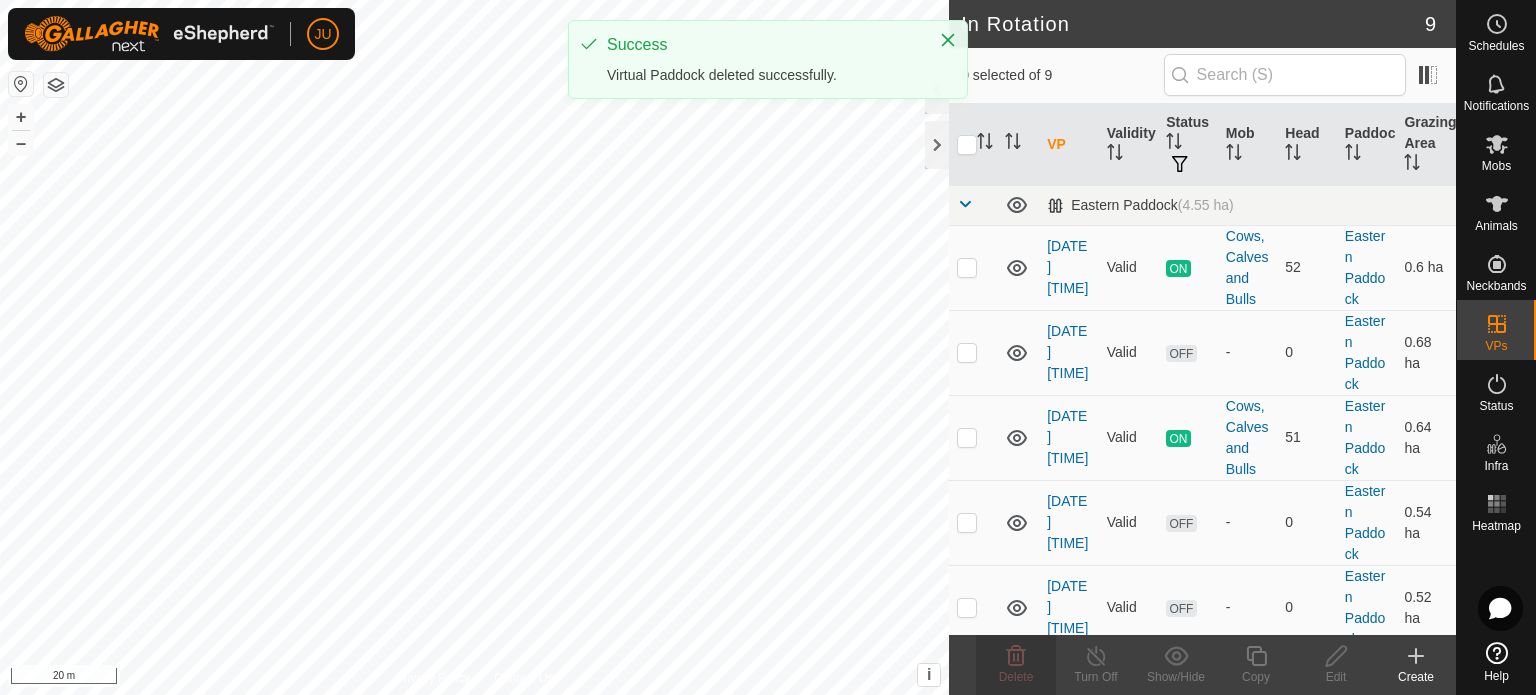 checkbox on "false" 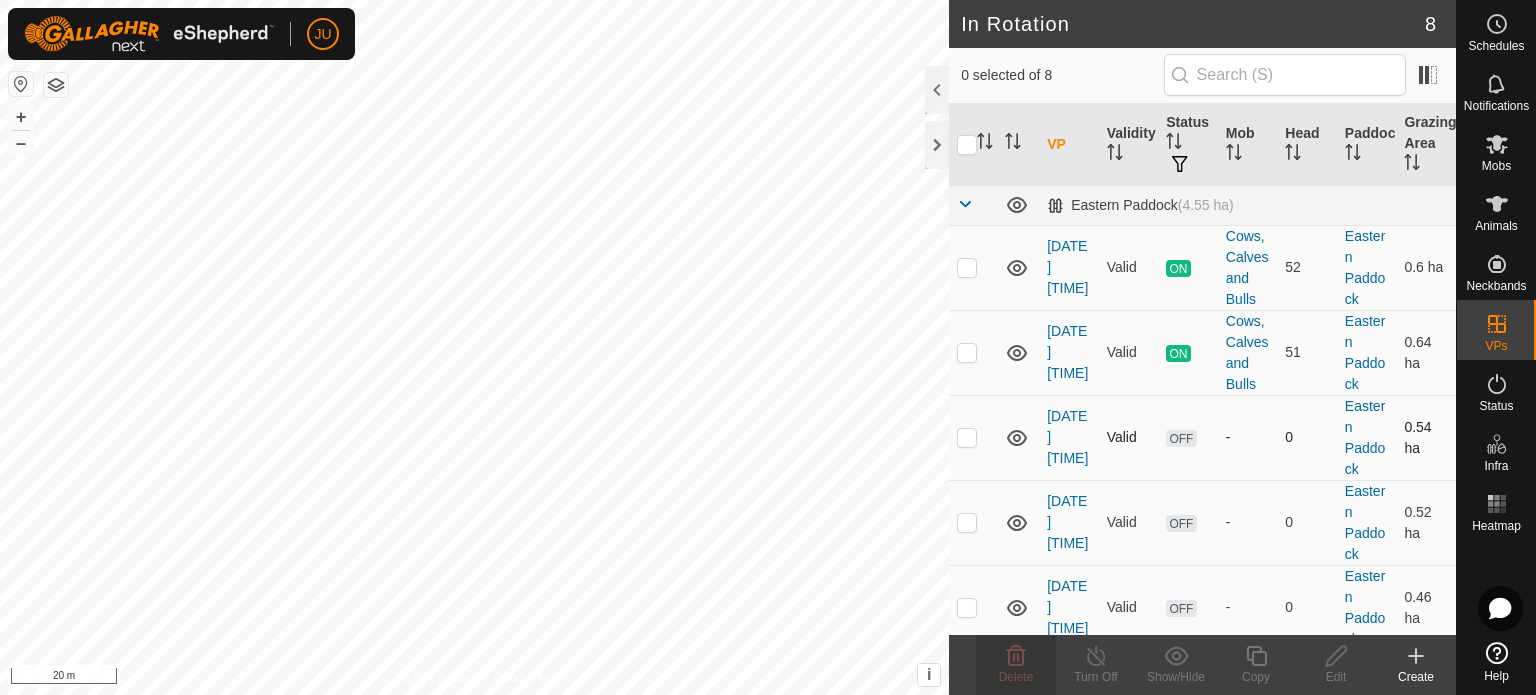 click at bounding box center [967, 437] 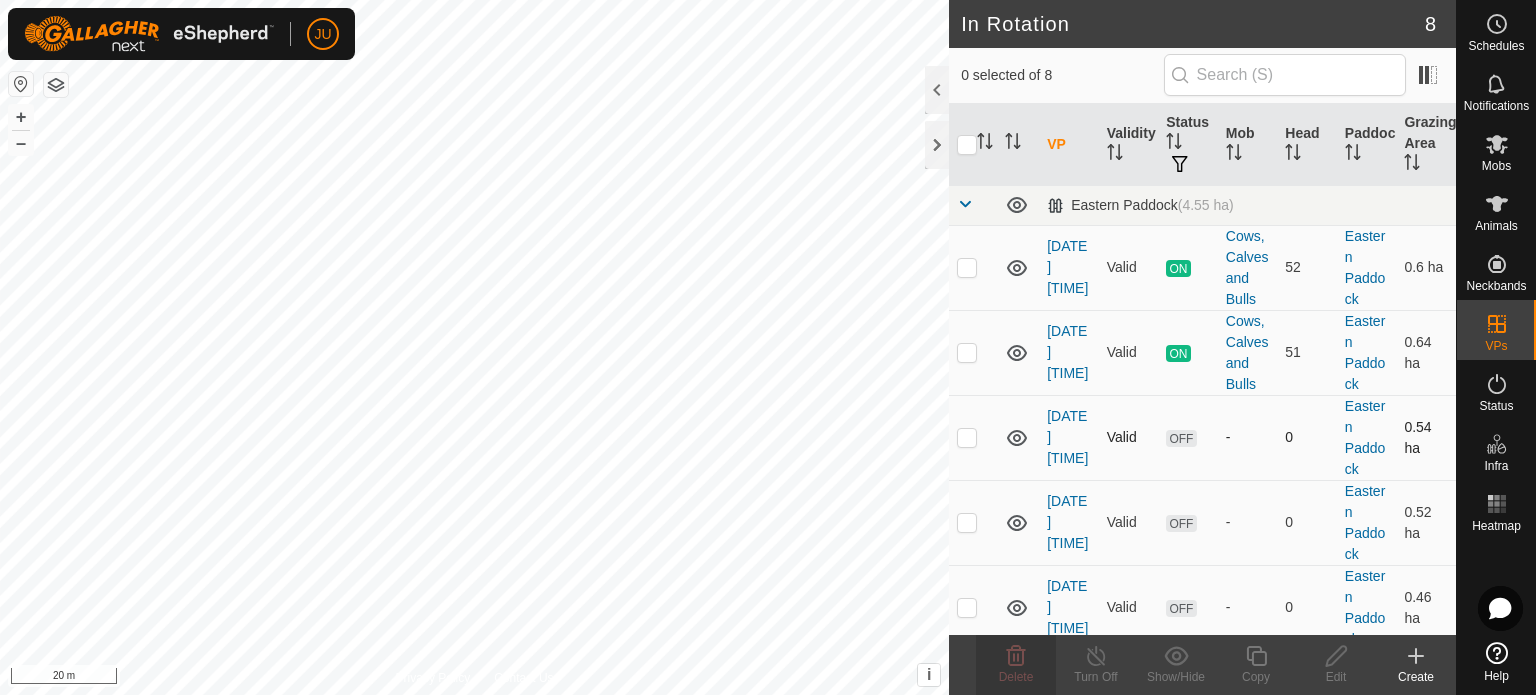 checkbox on "true" 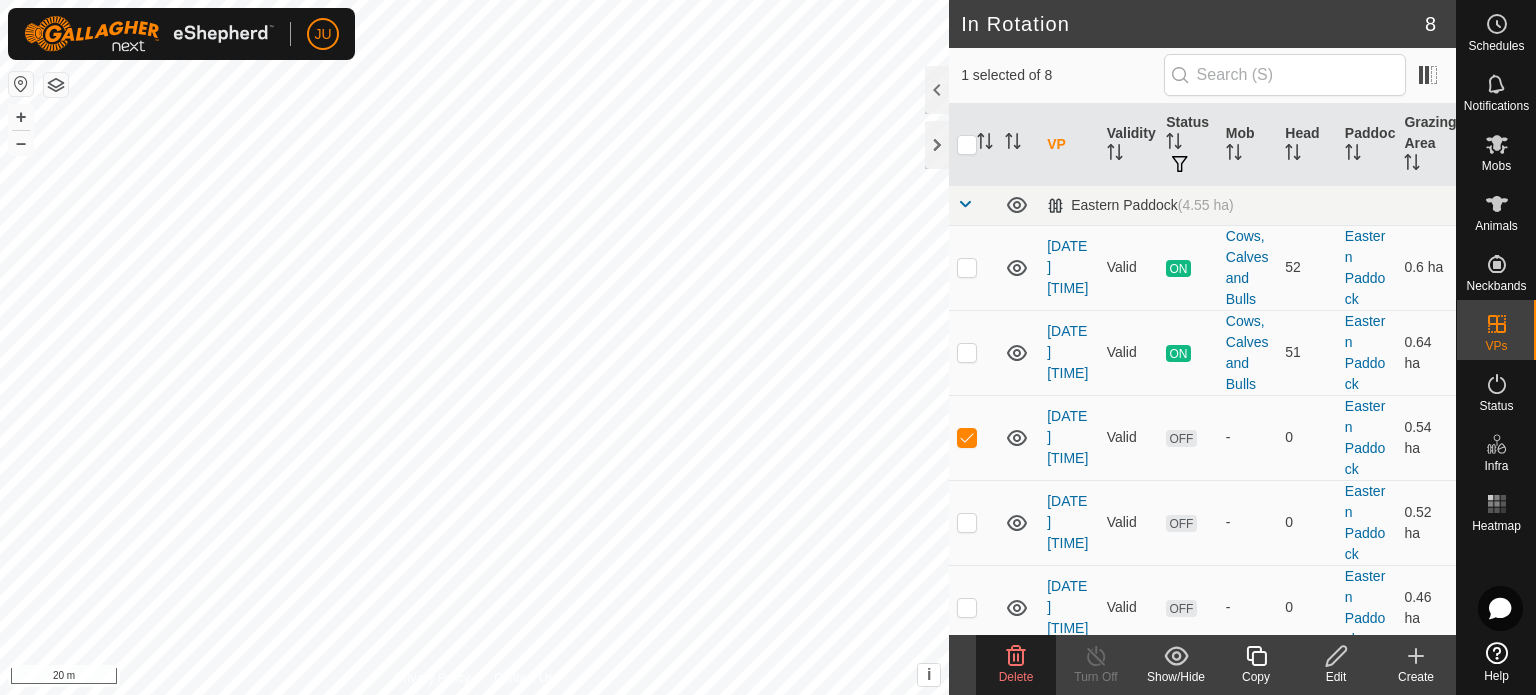 click 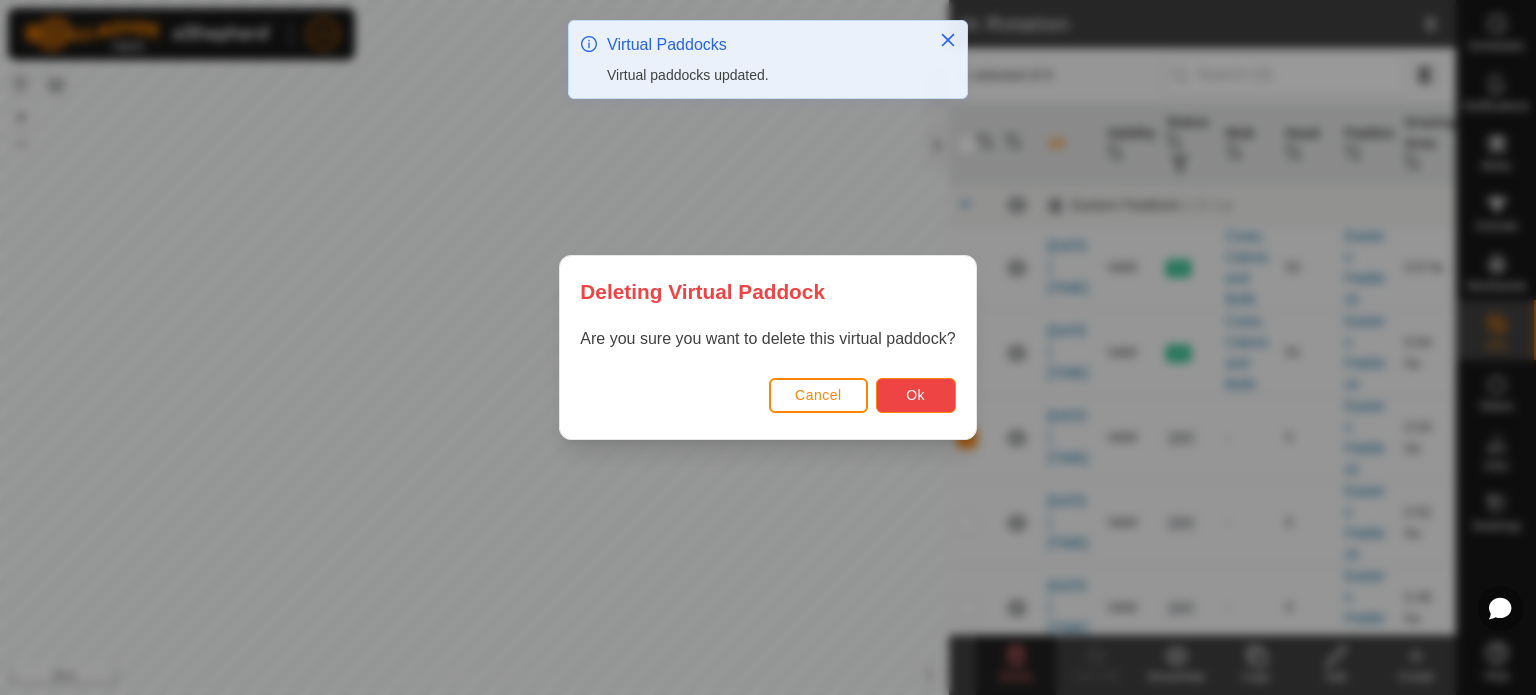 click on "Ok" at bounding box center [915, 395] 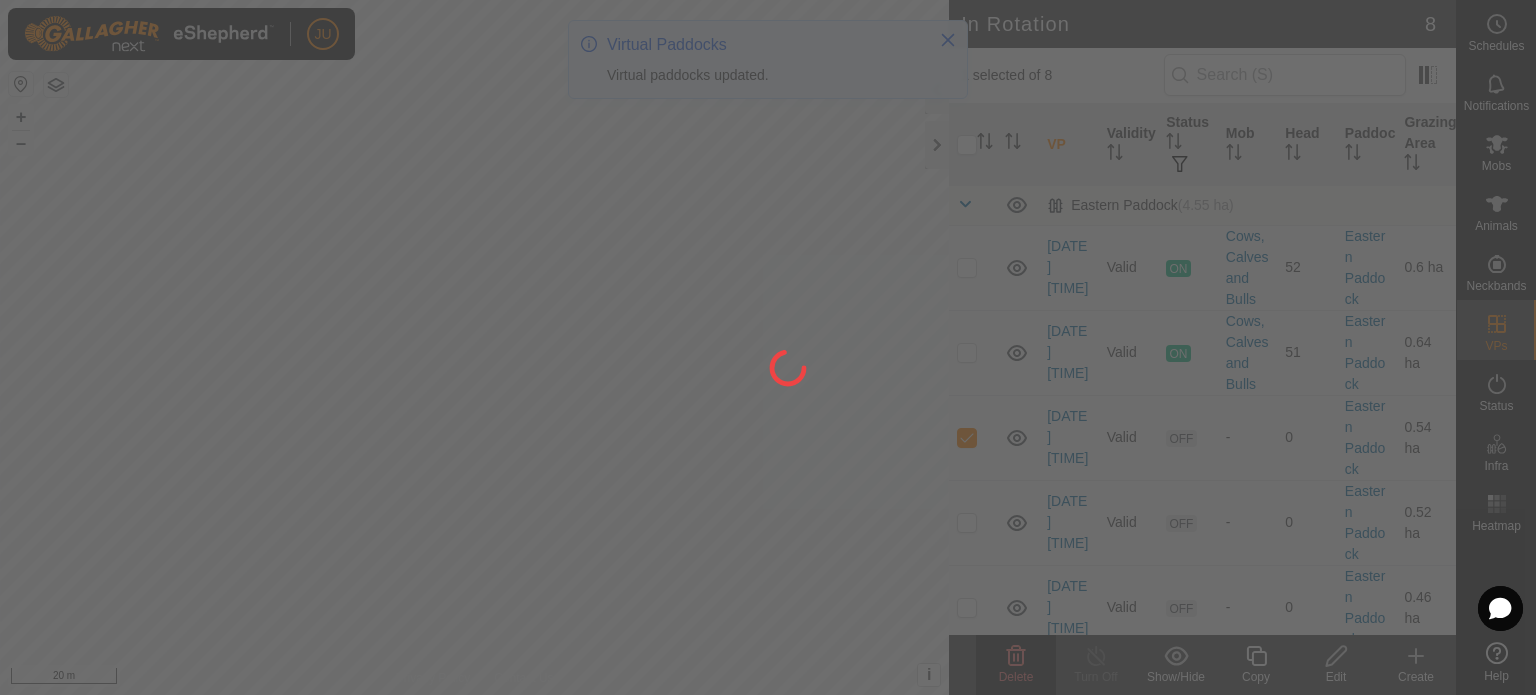 checkbox on "false" 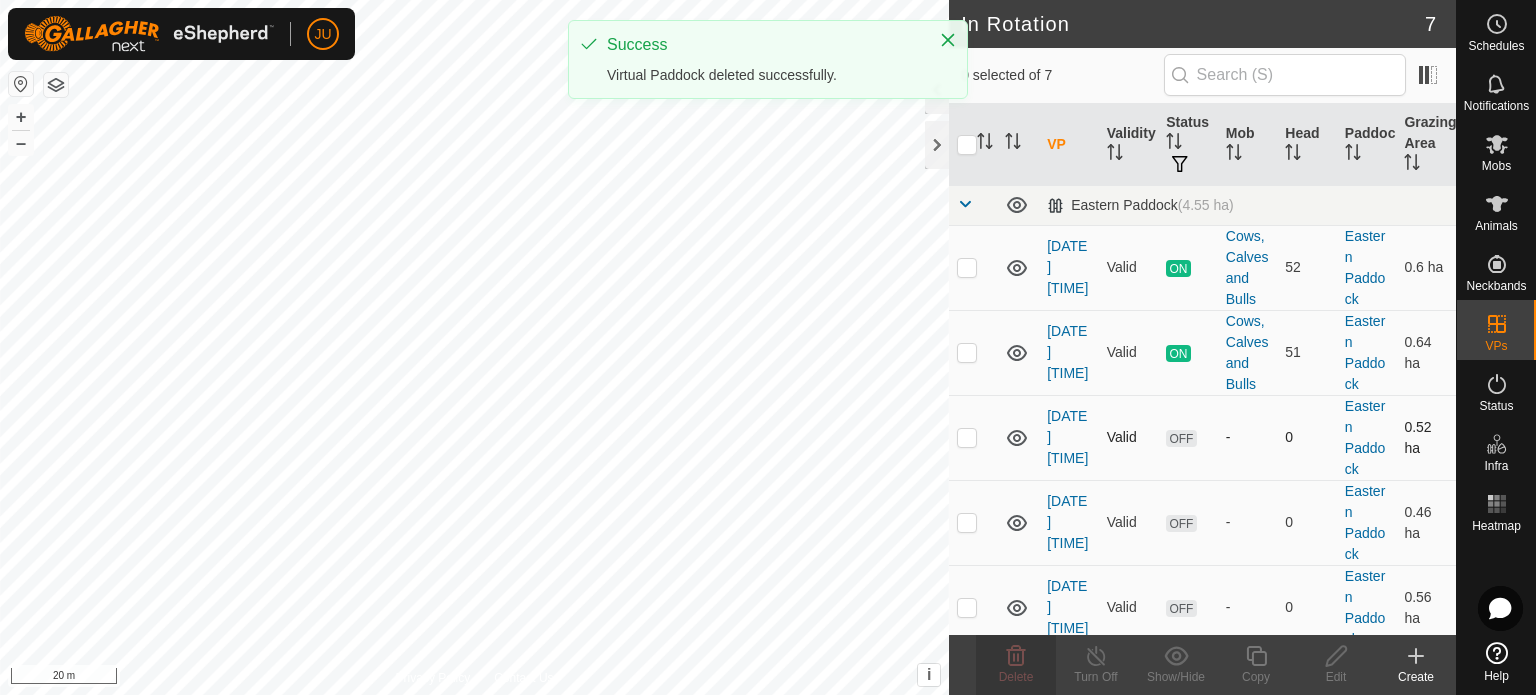 click at bounding box center [967, 437] 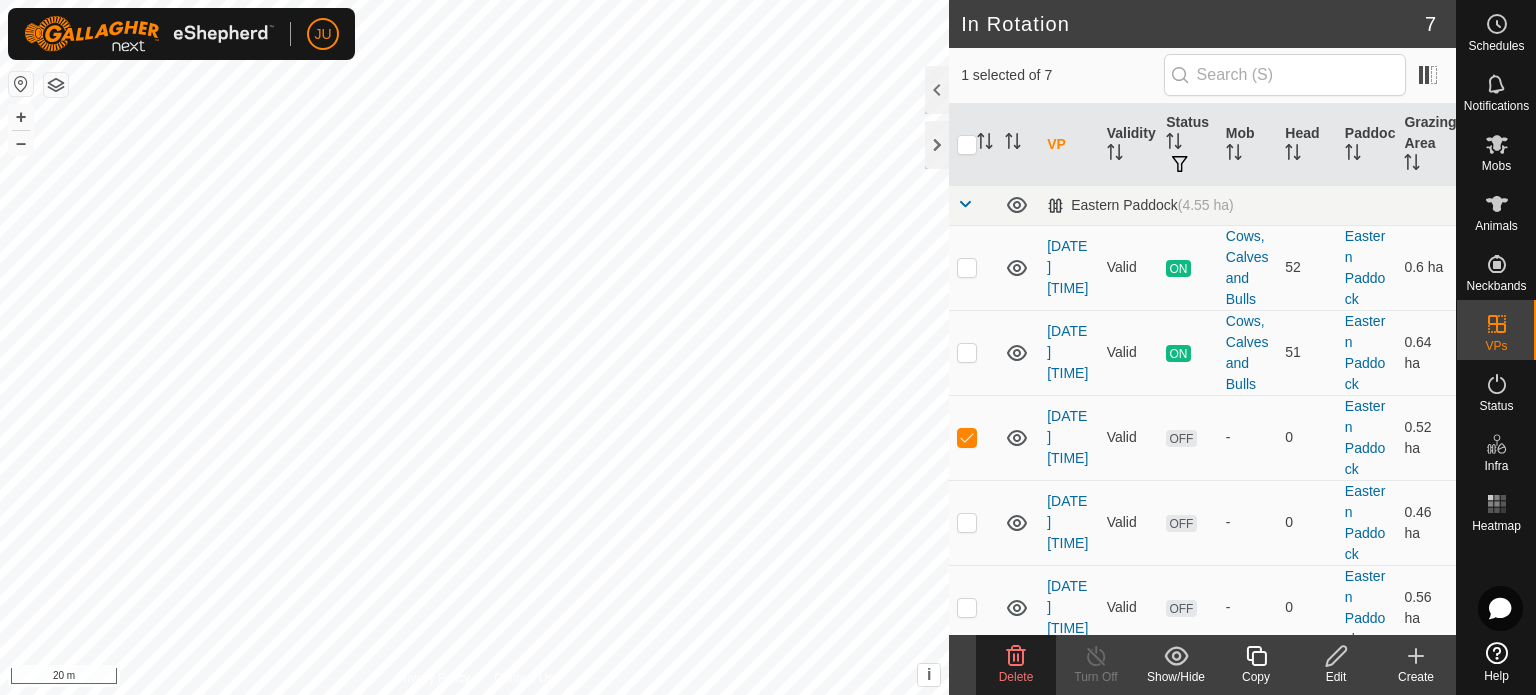 click 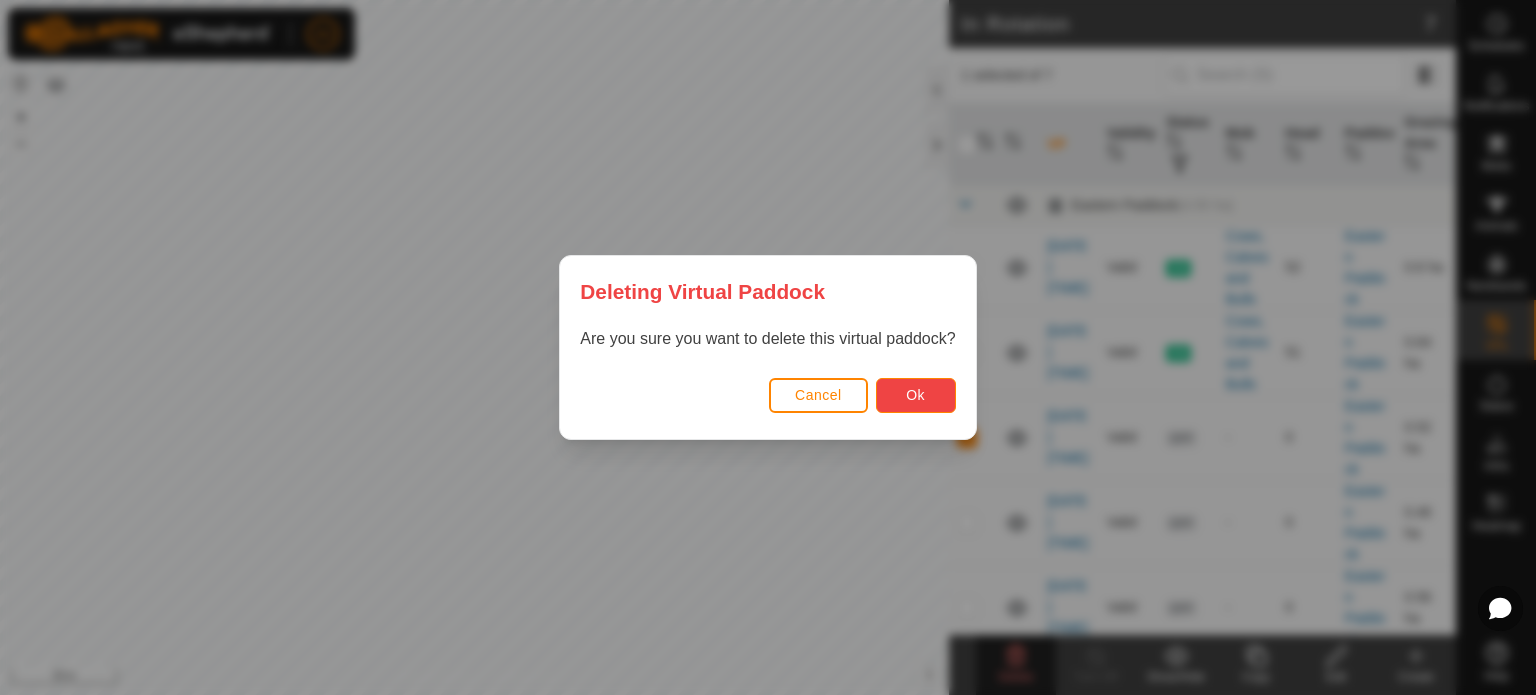 click on "Ok" at bounding box center [915, 395] 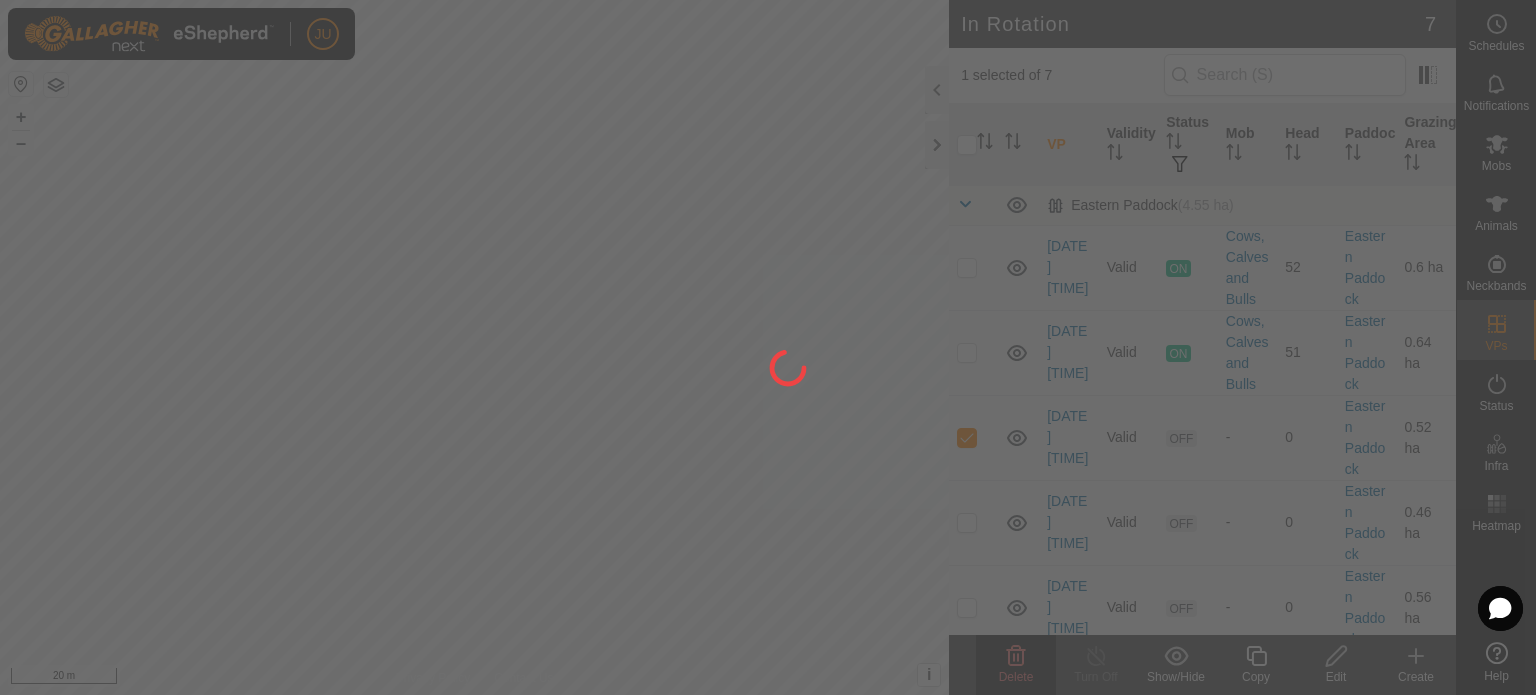 checkbox on "false" 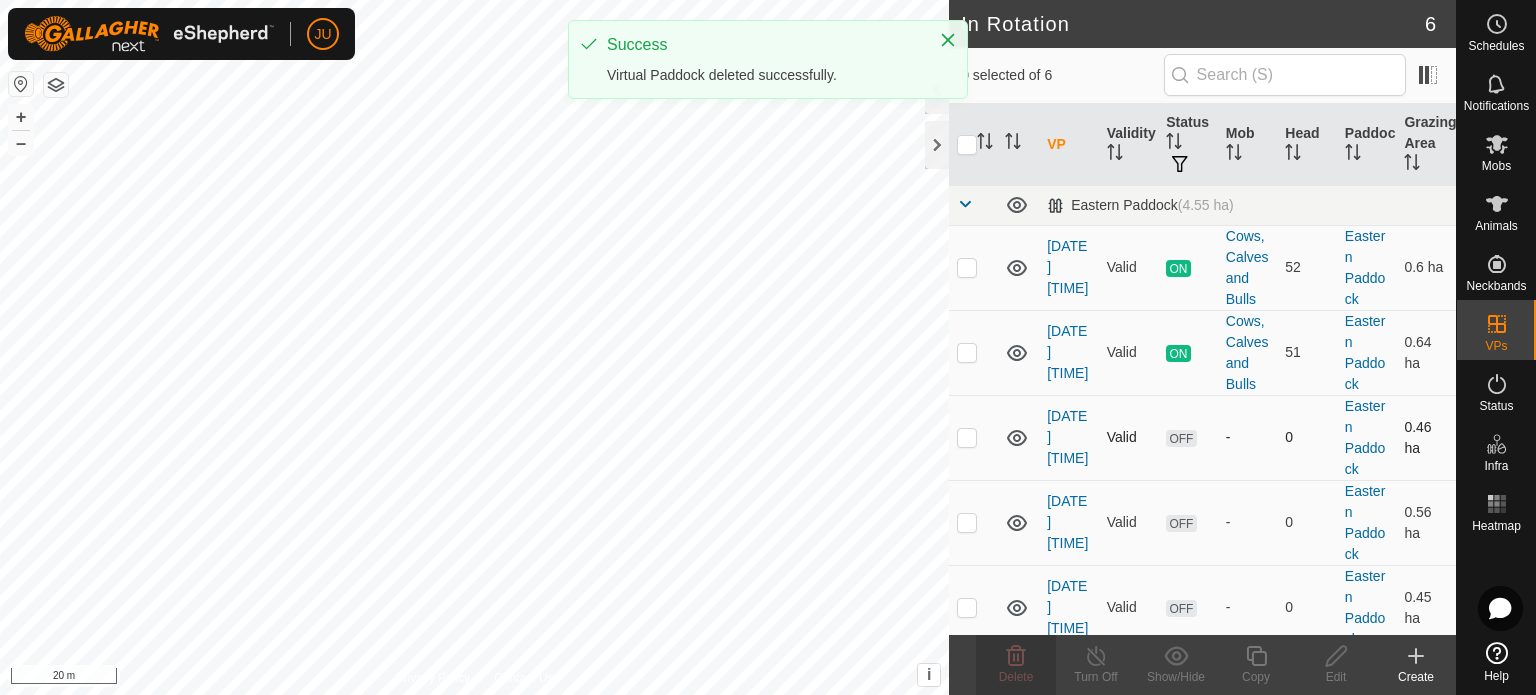 click at bounding box center [967, 437] 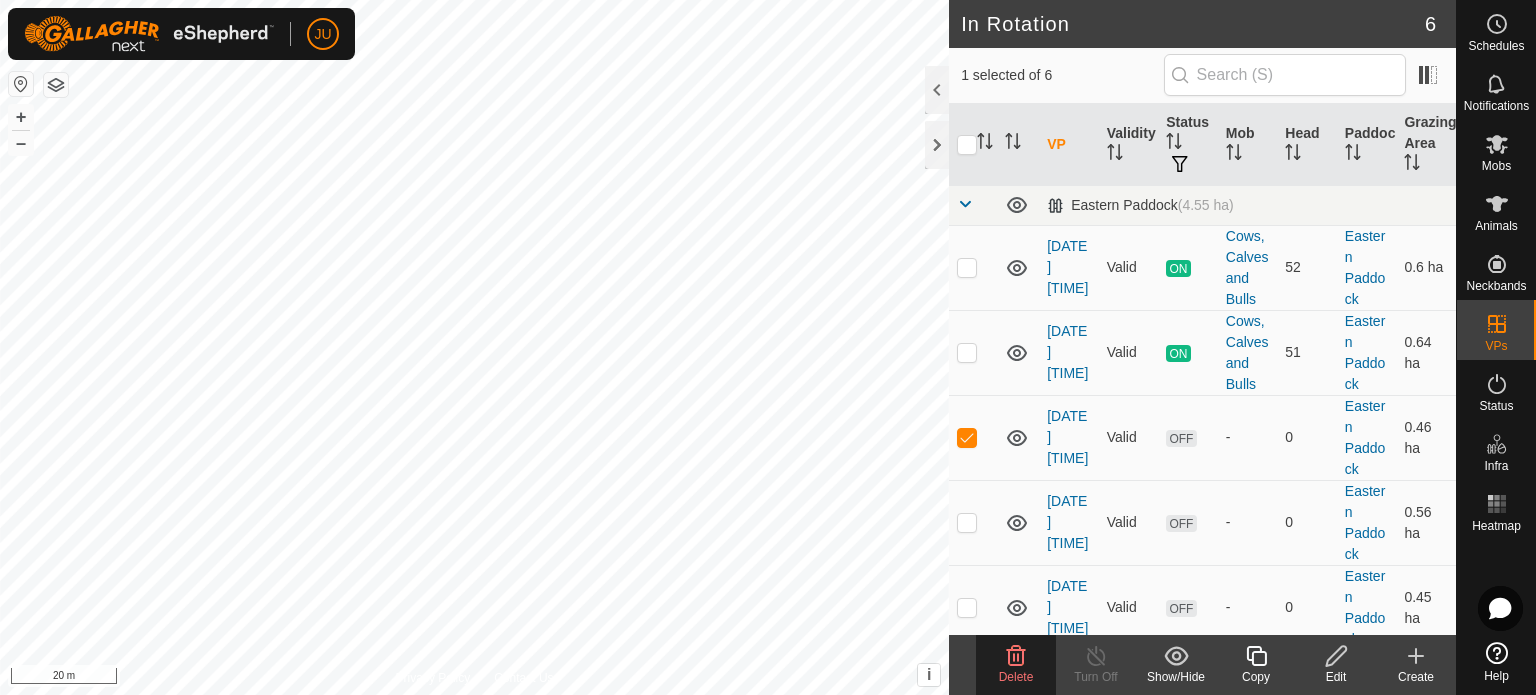click 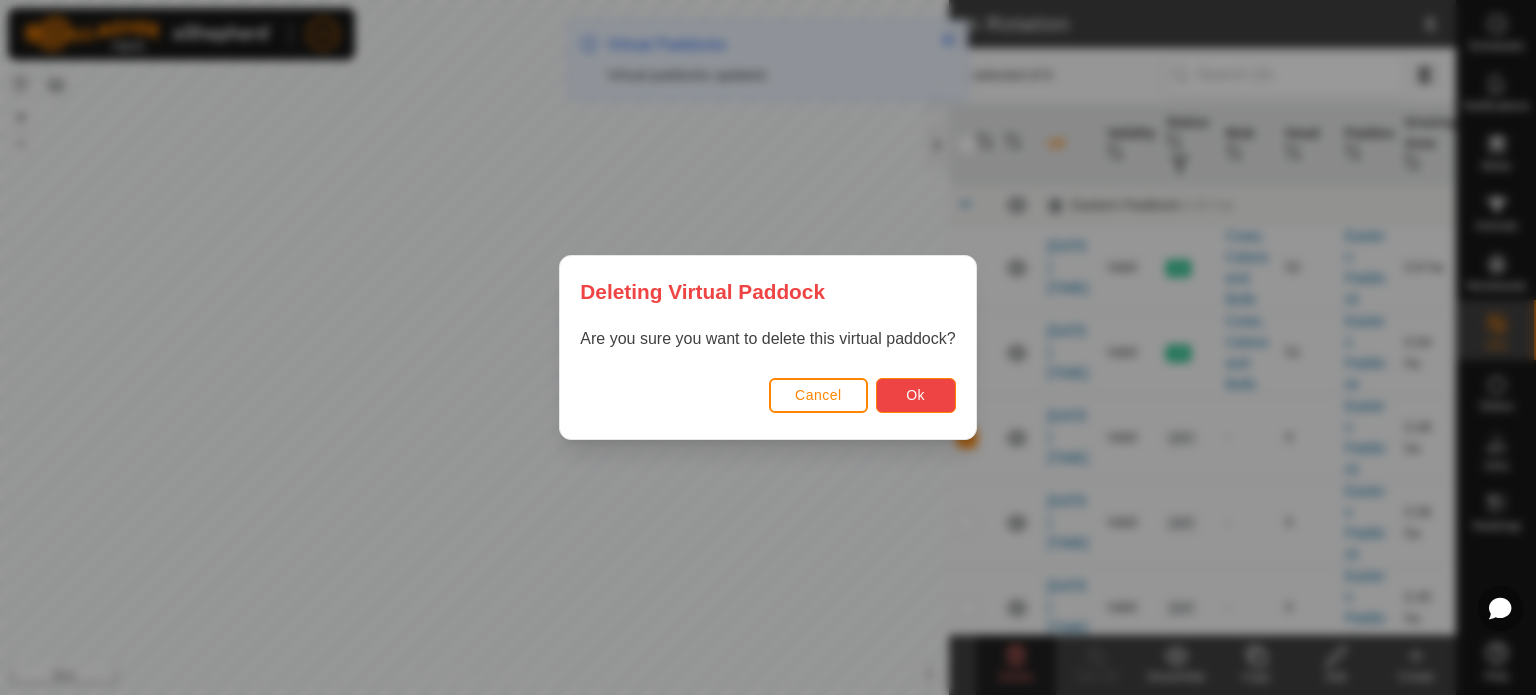 click on "Ok" at bounding box center (915, 395) 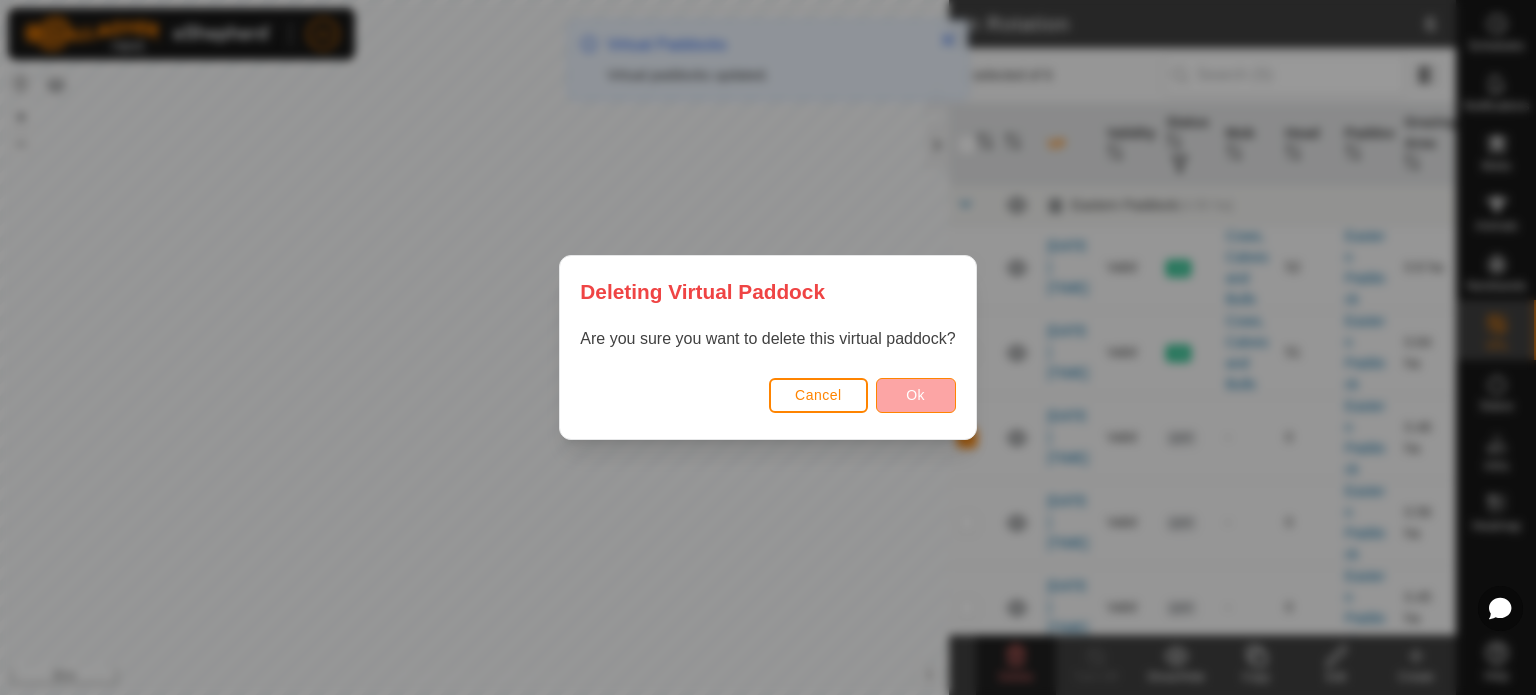 checkbox on "false" 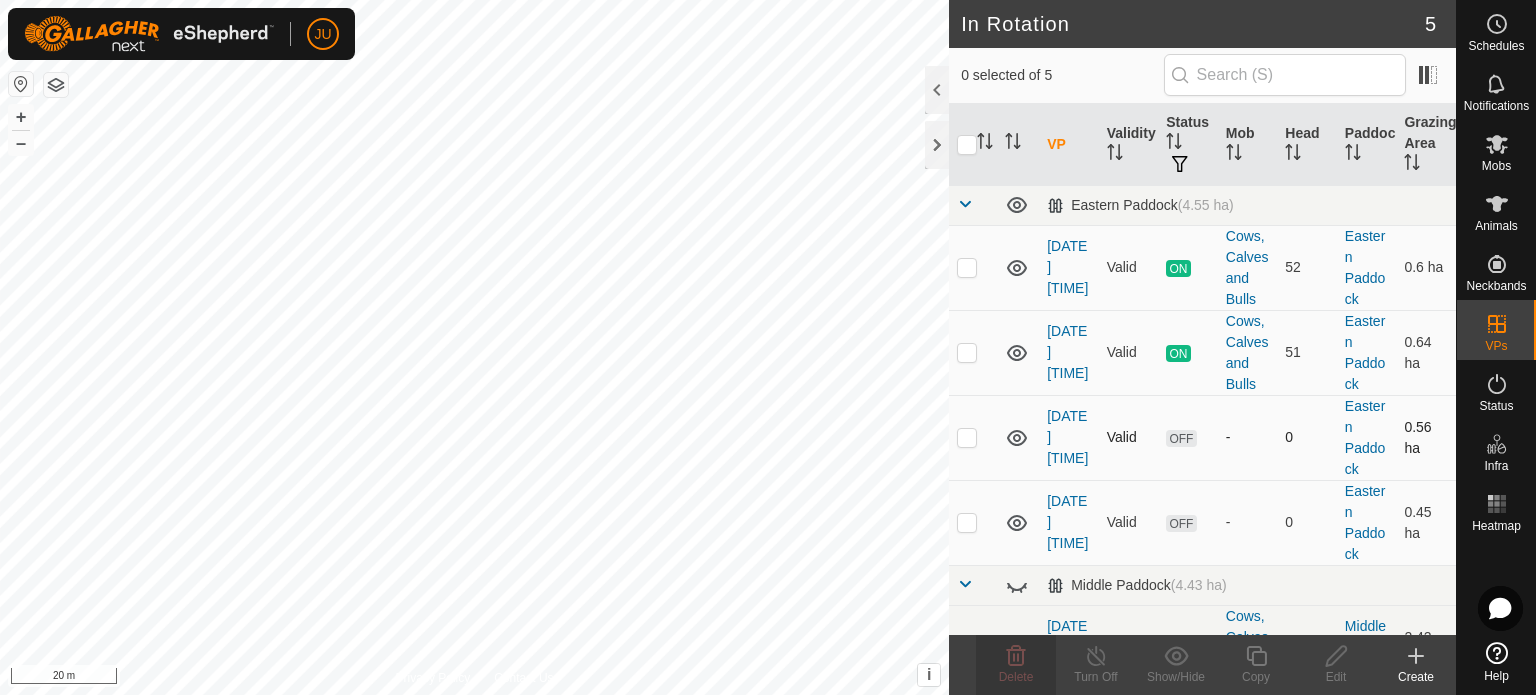 click at bounding box center [967, 437] 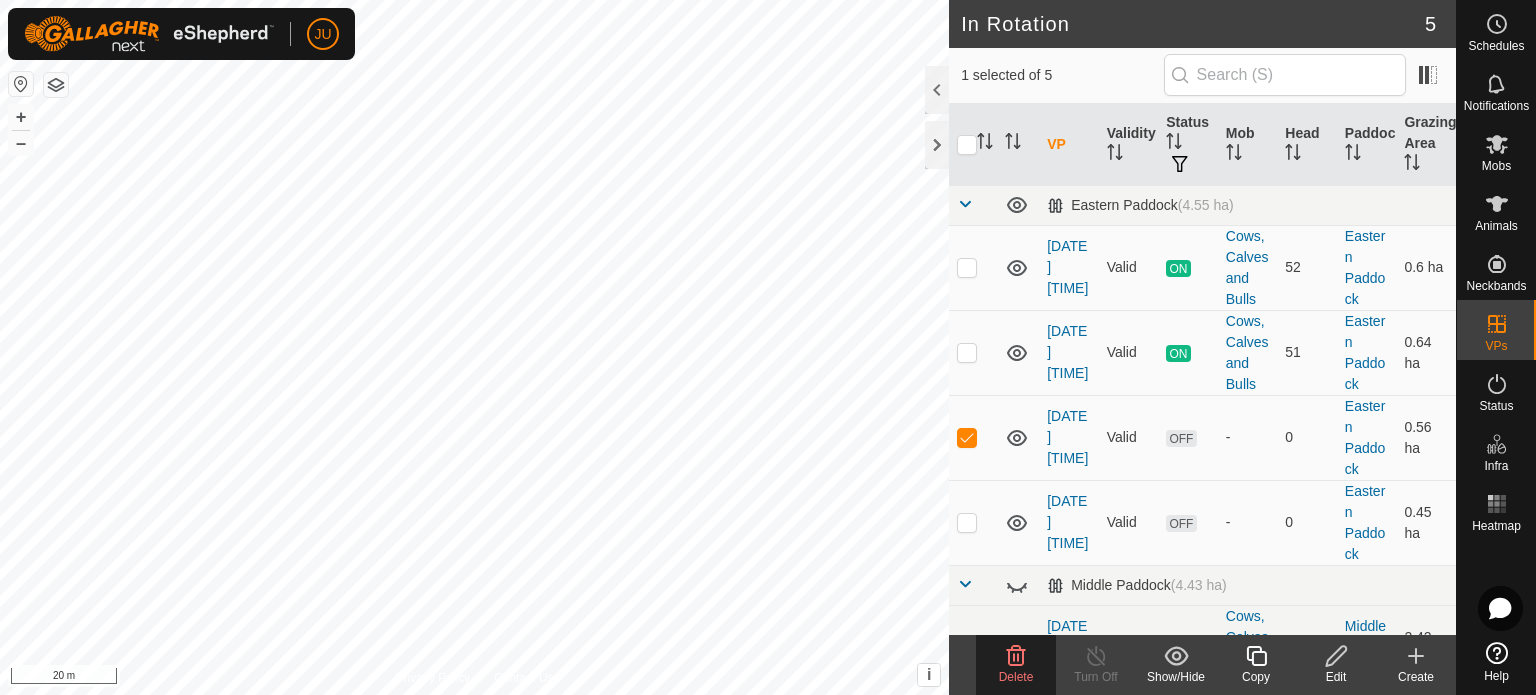 click 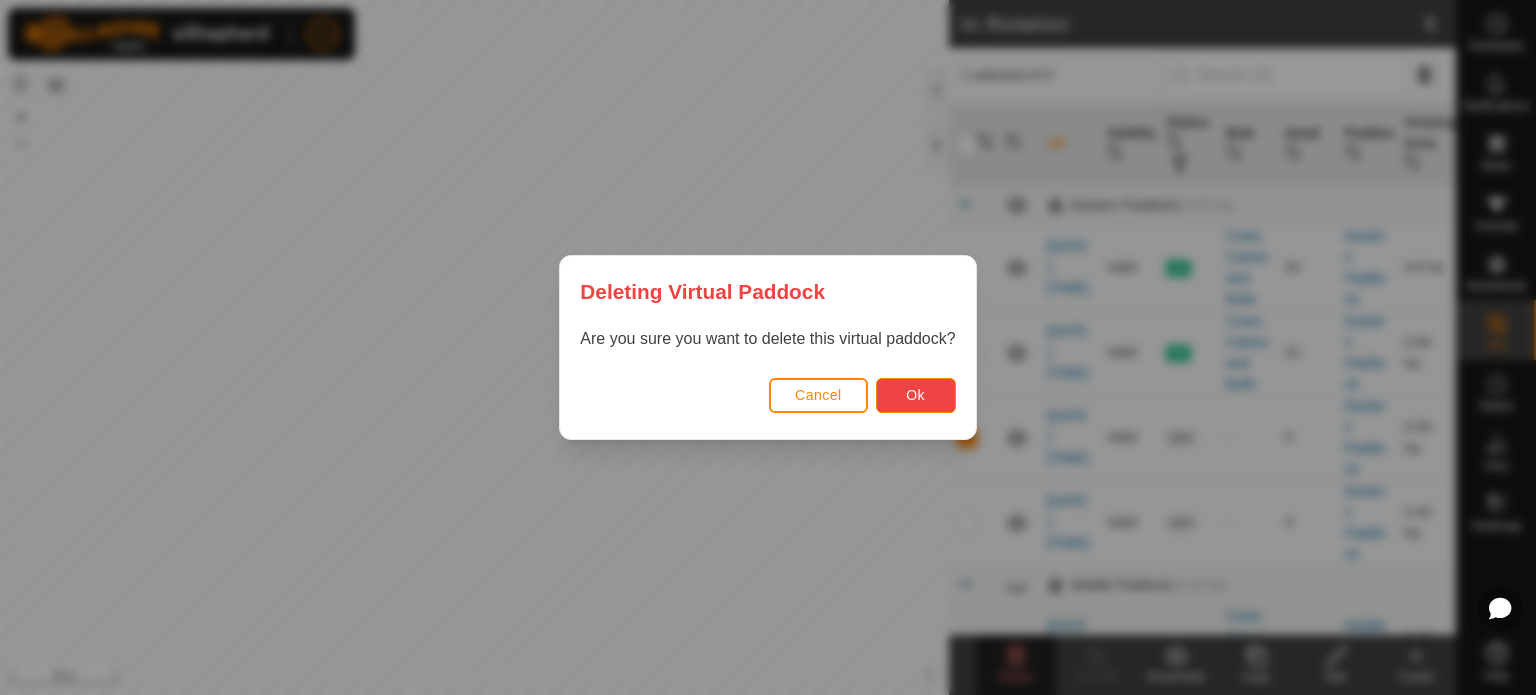 click on "Ok" at bounding box center (916, 395) 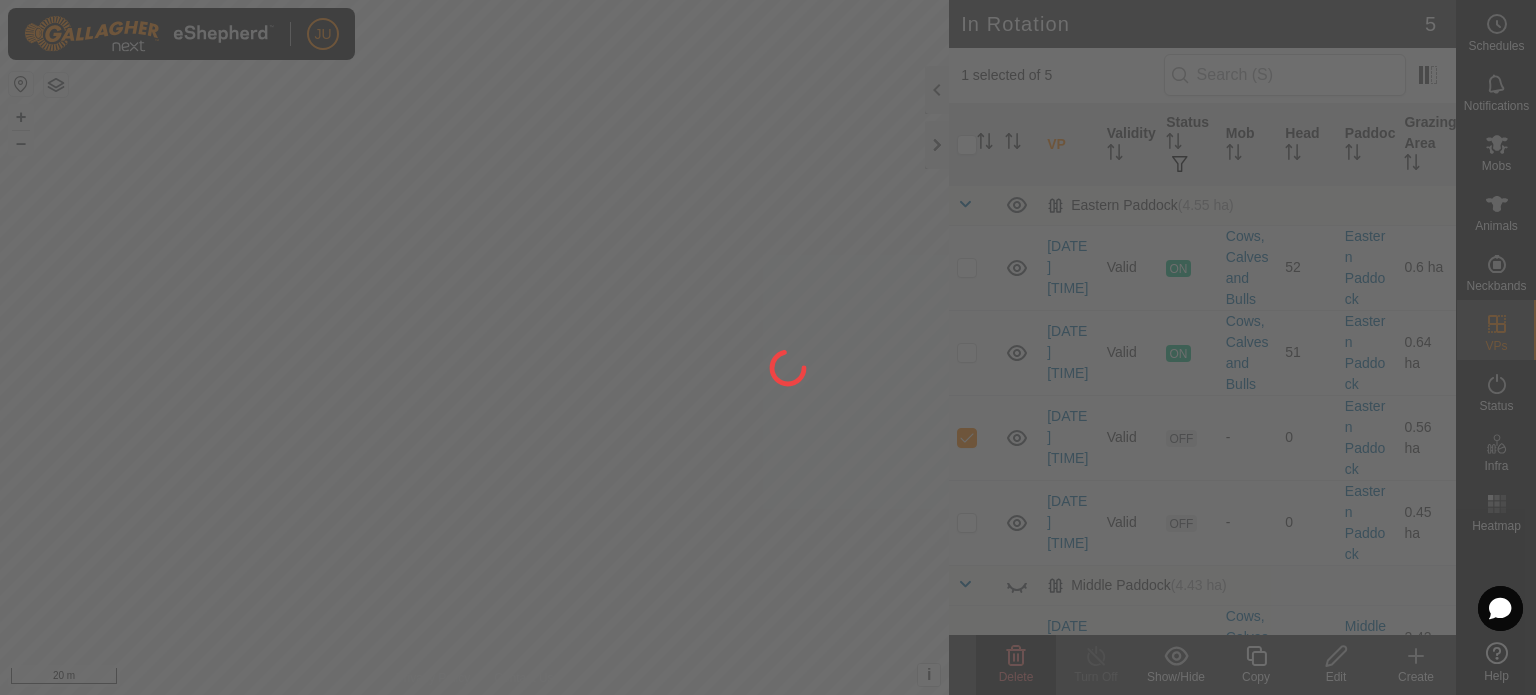 checkbox on "false" 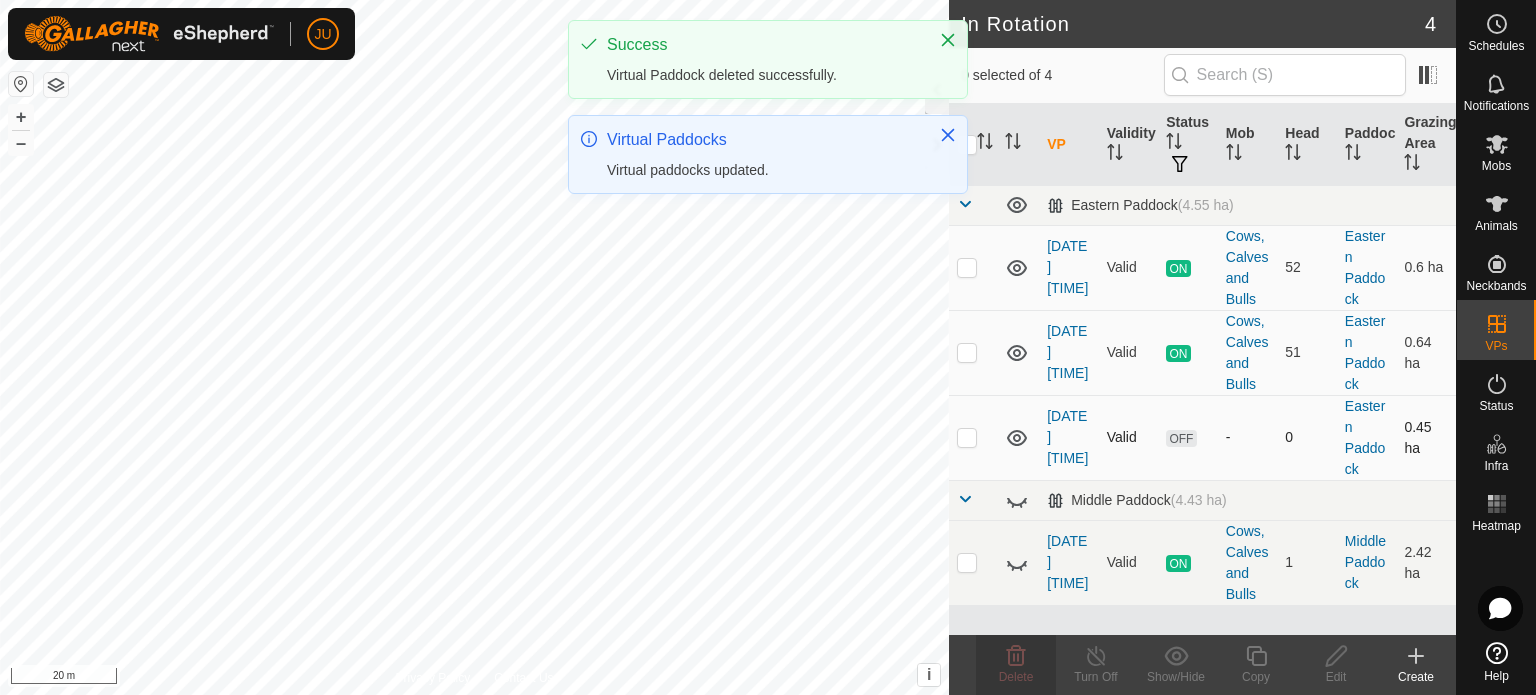 click at bounding box center (967, 437) 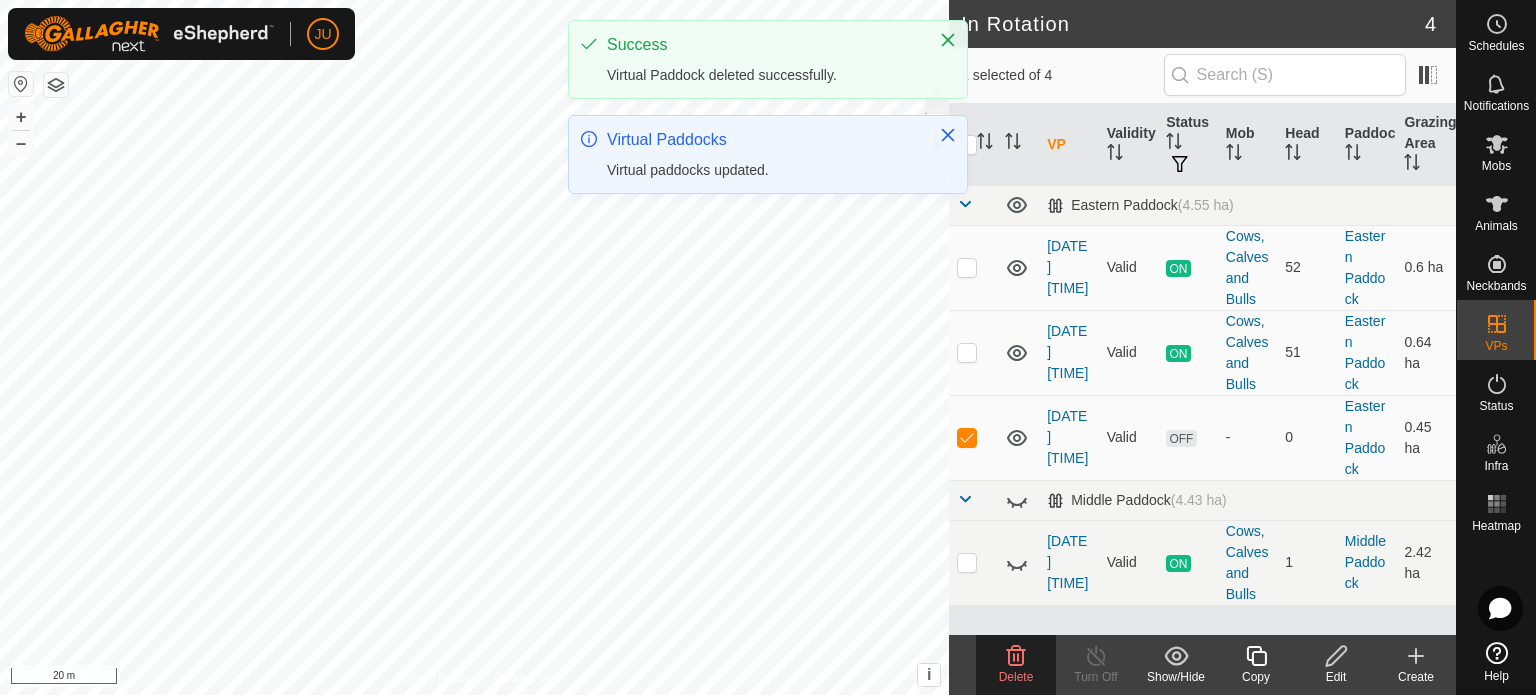 click 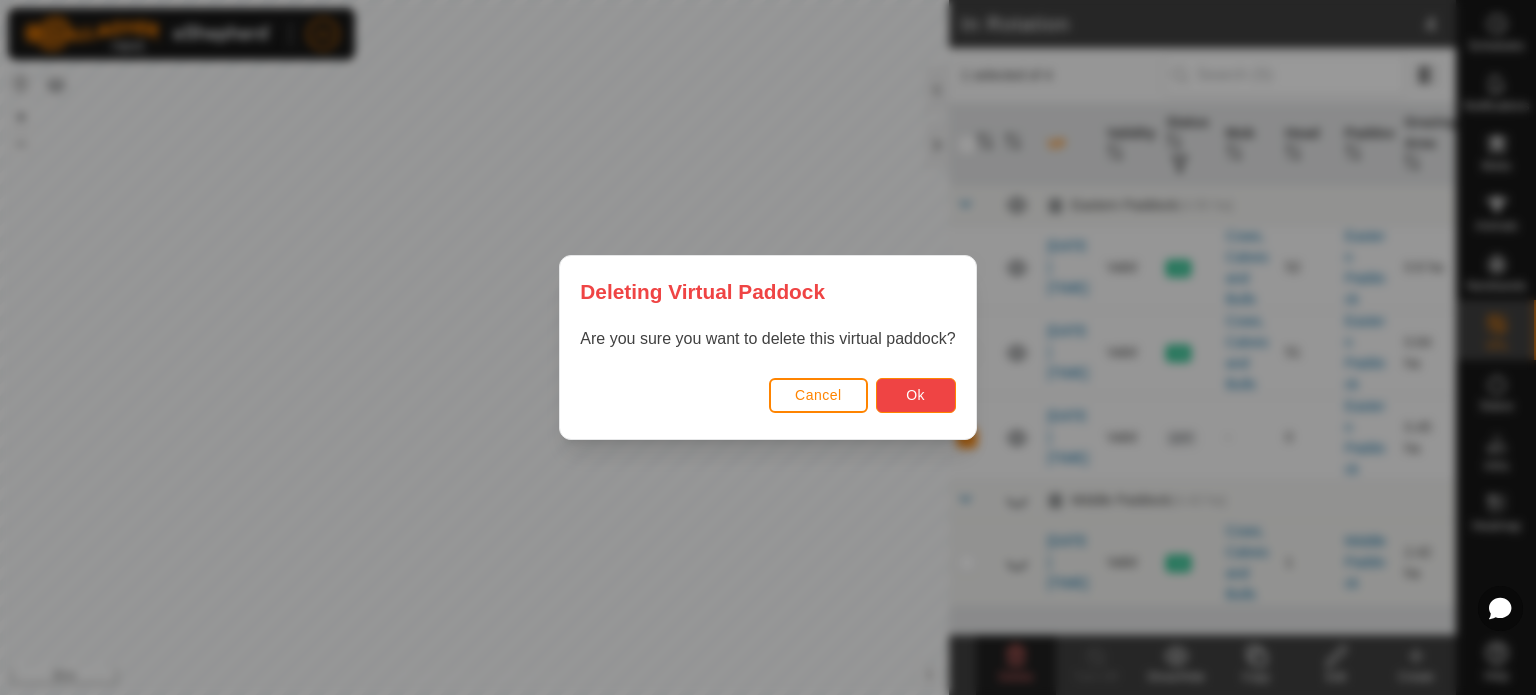 click on "Ok" at bounding box center [915, 395] 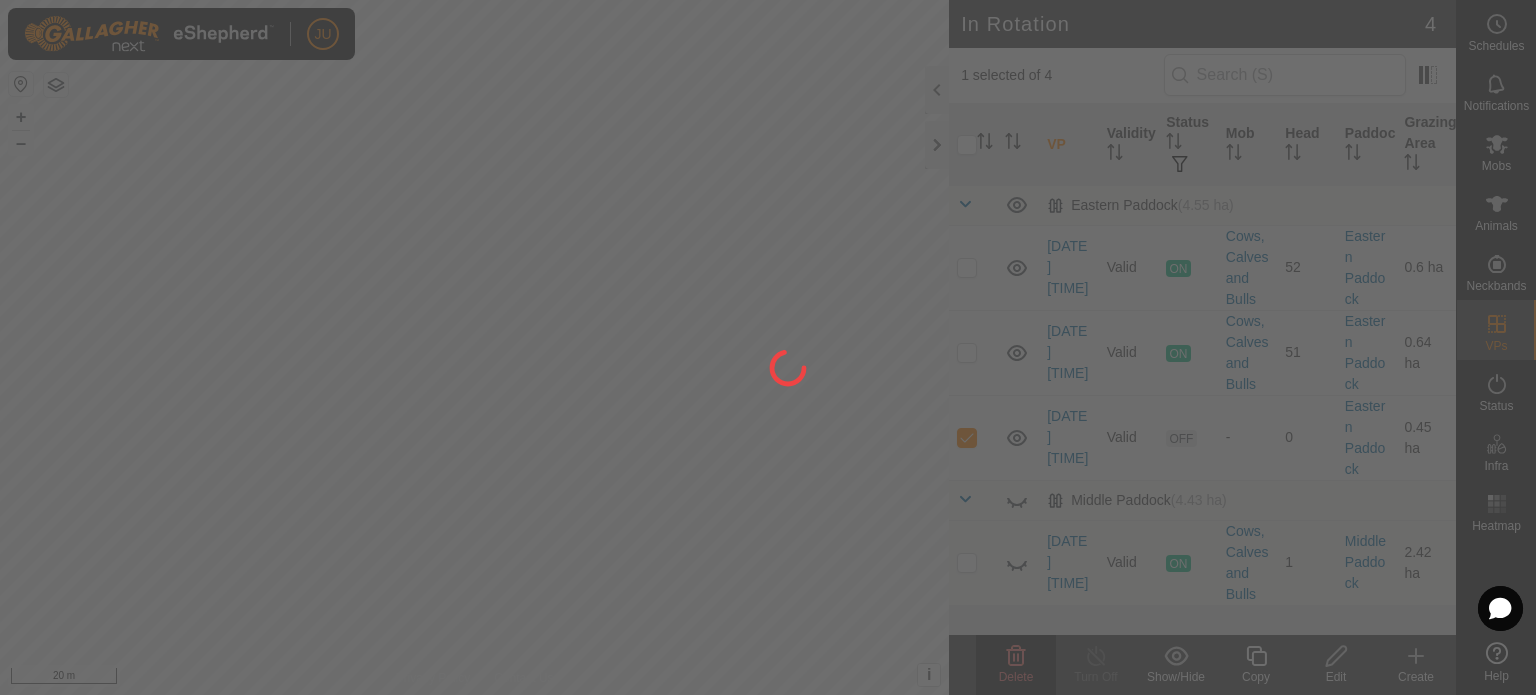 checkbox on "false" 